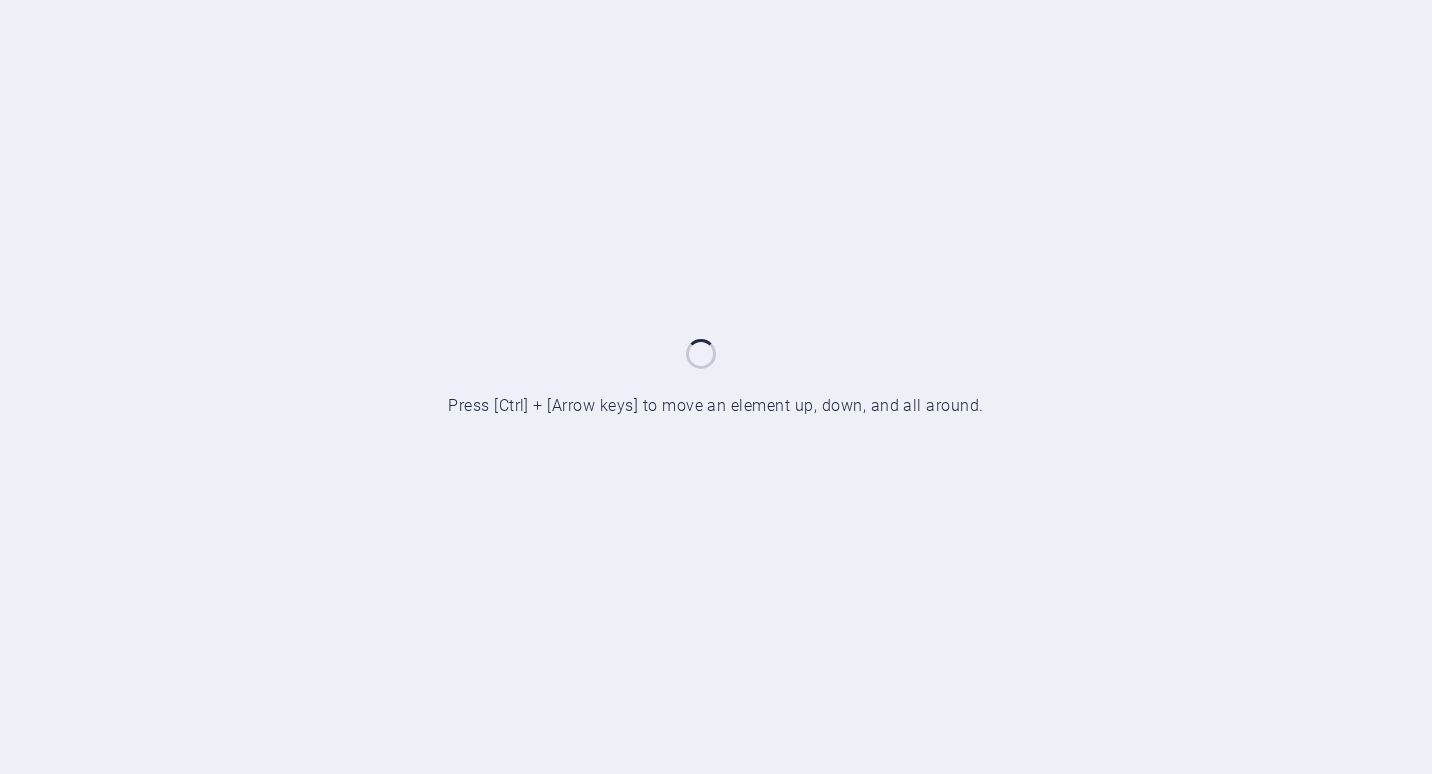 scroll, scrollTop: 0, scrollLeft: 0, axis: both 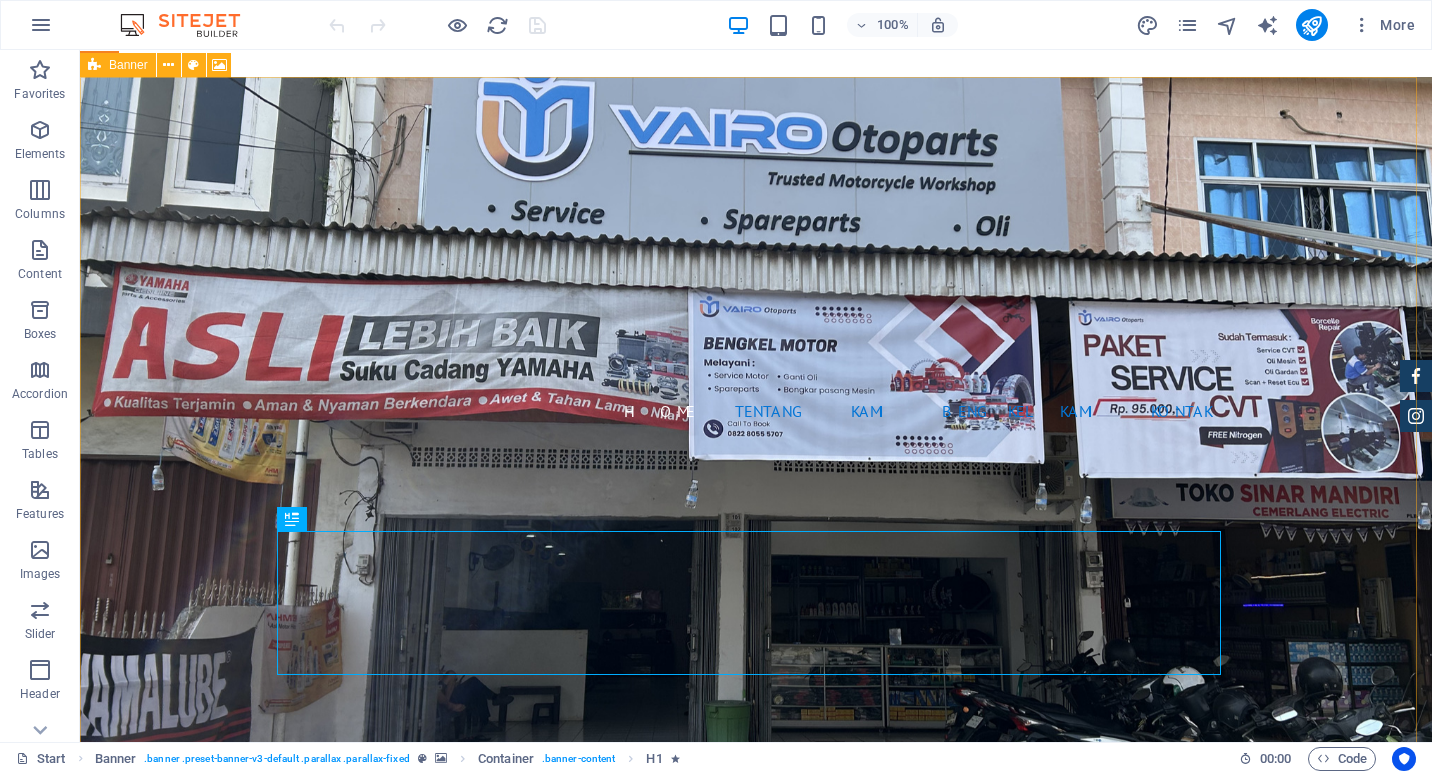 click on "Banner" at bounding box center [118, 65] 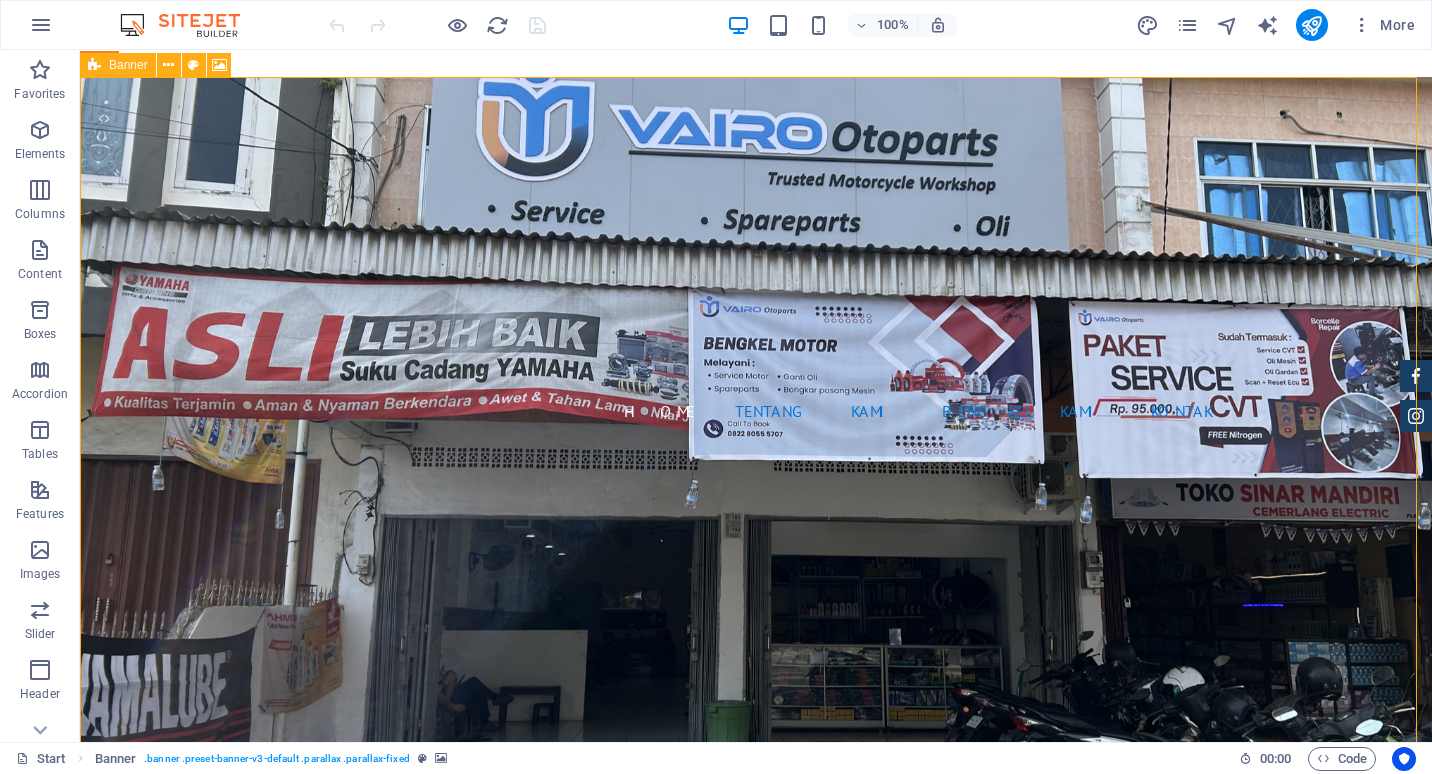 click on "Banner" at bounding box center (118, 65) 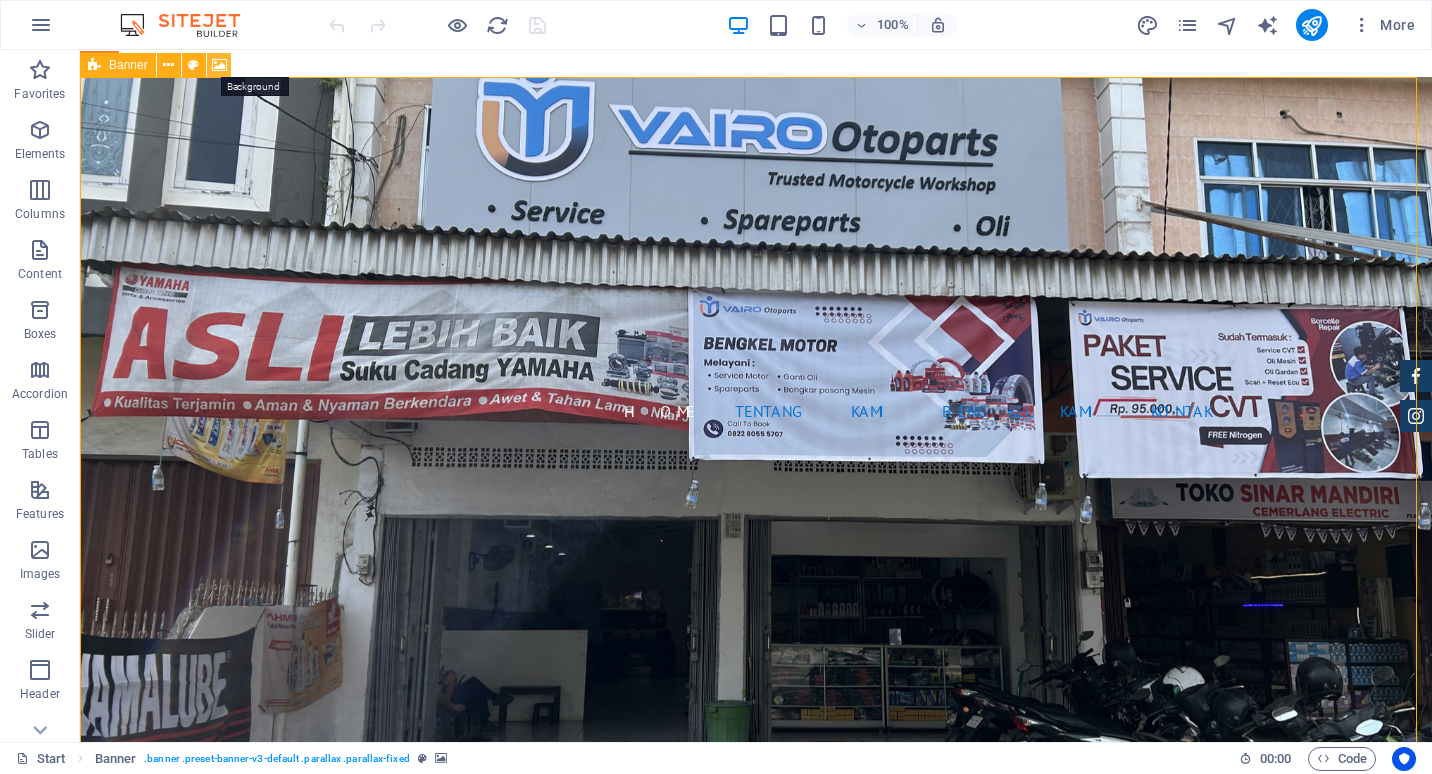click at bounding box center [219, 65] 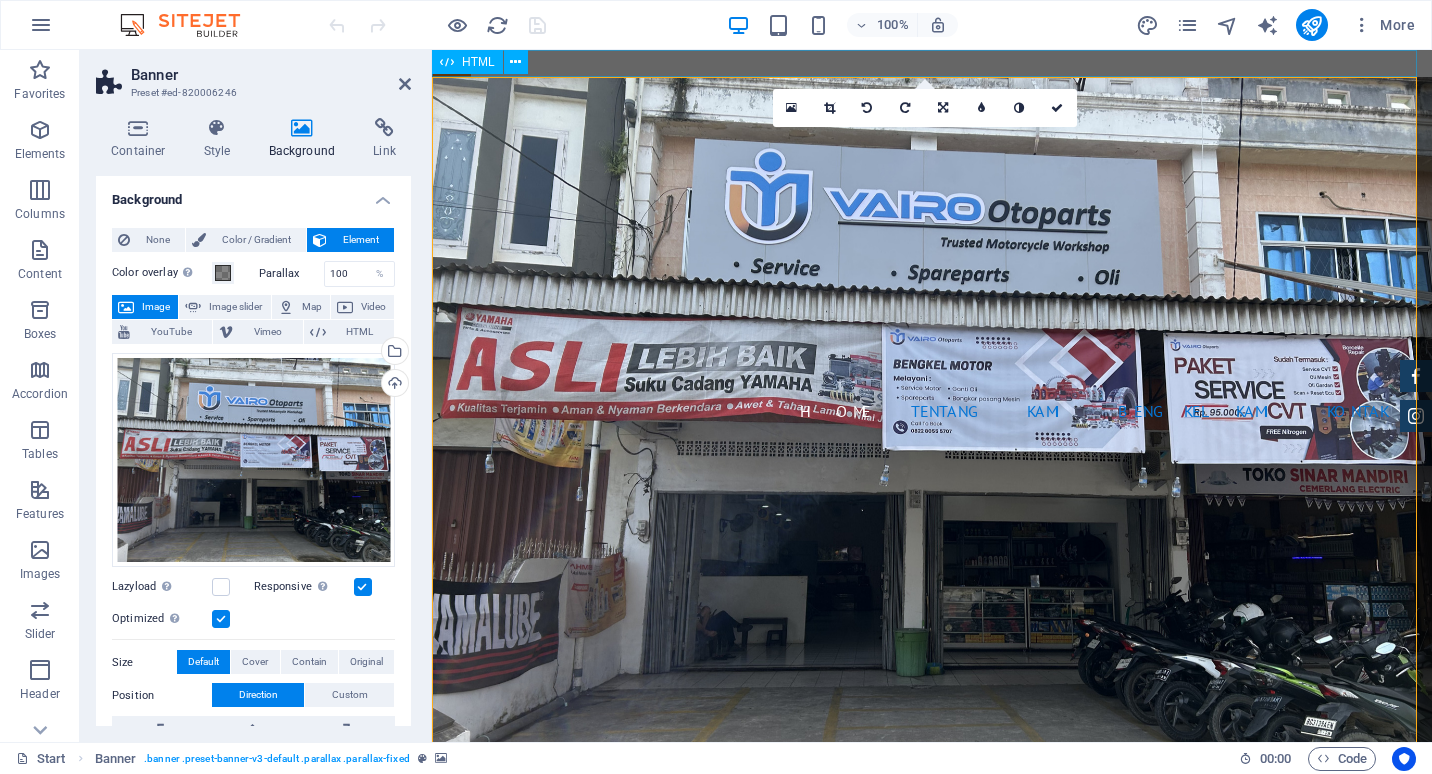 click at bounding box center [932, 63] 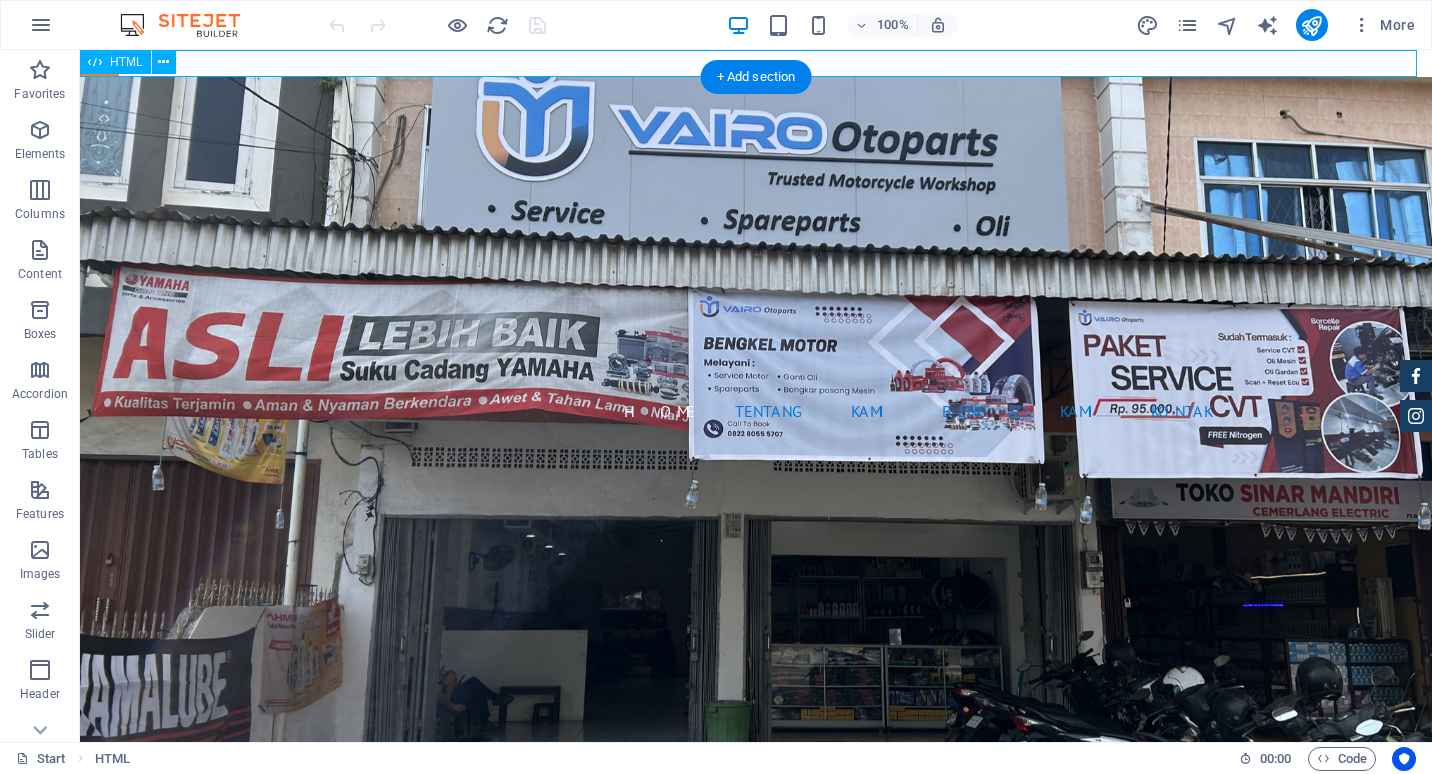 click at bounding box center (756, 63) 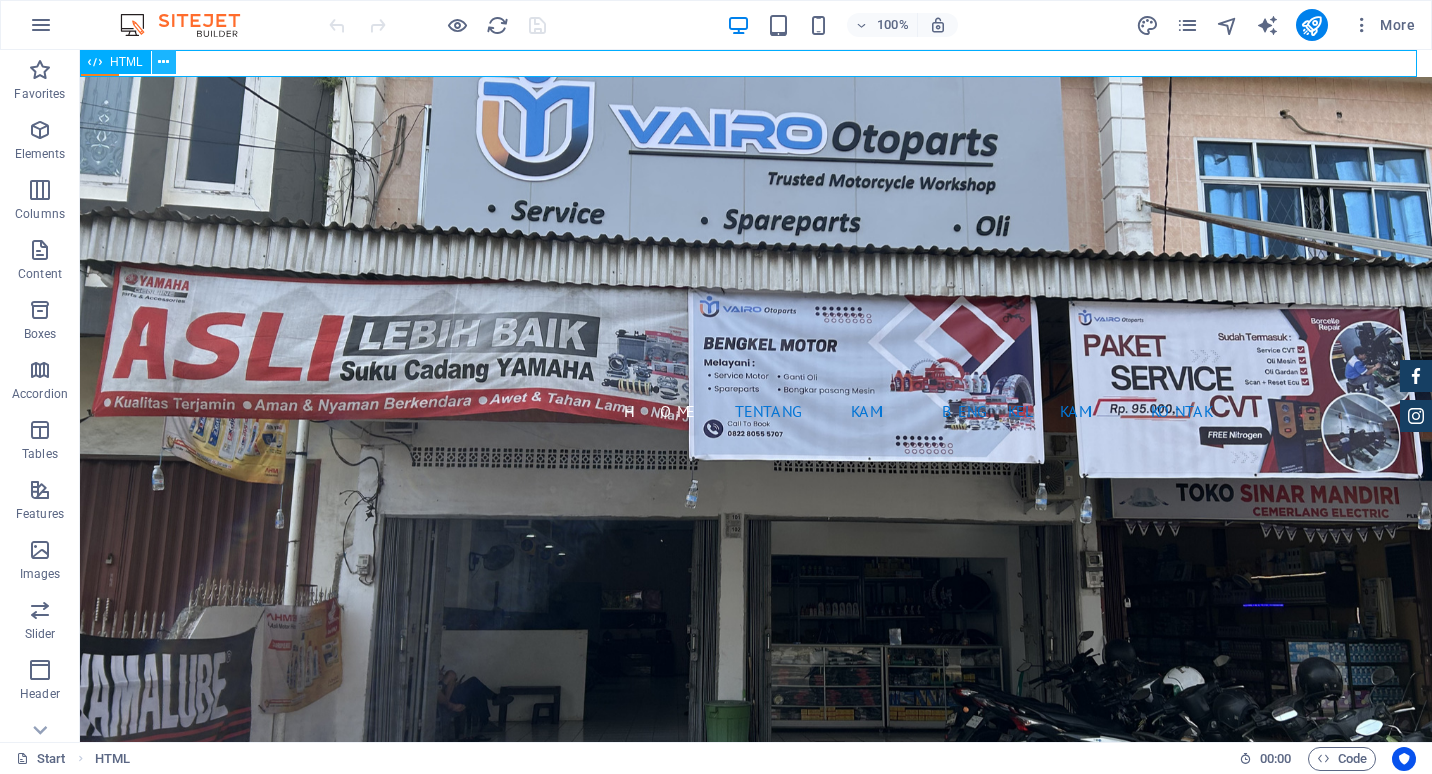 click at bounding box center [164, 62] 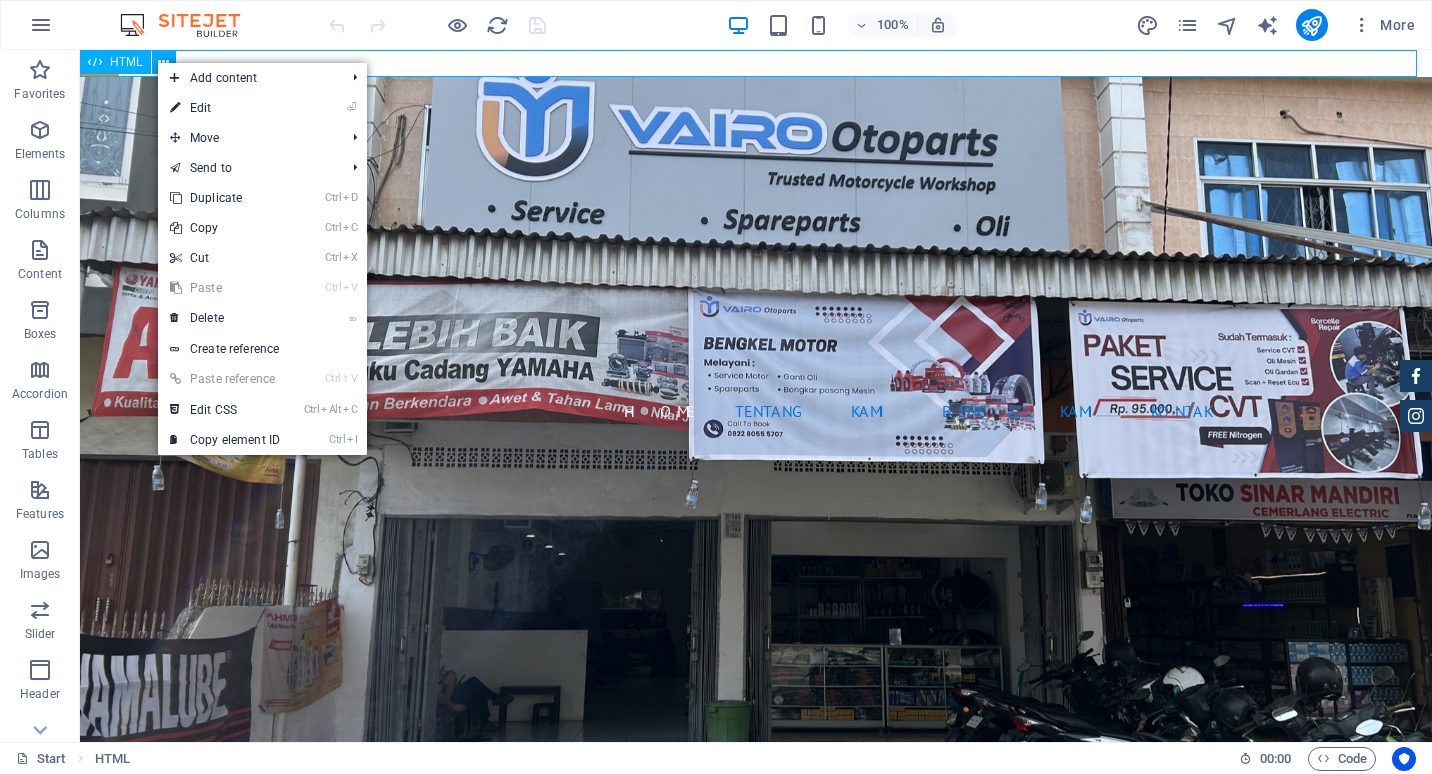 click on "HTML" at bounding box center [126, 62] 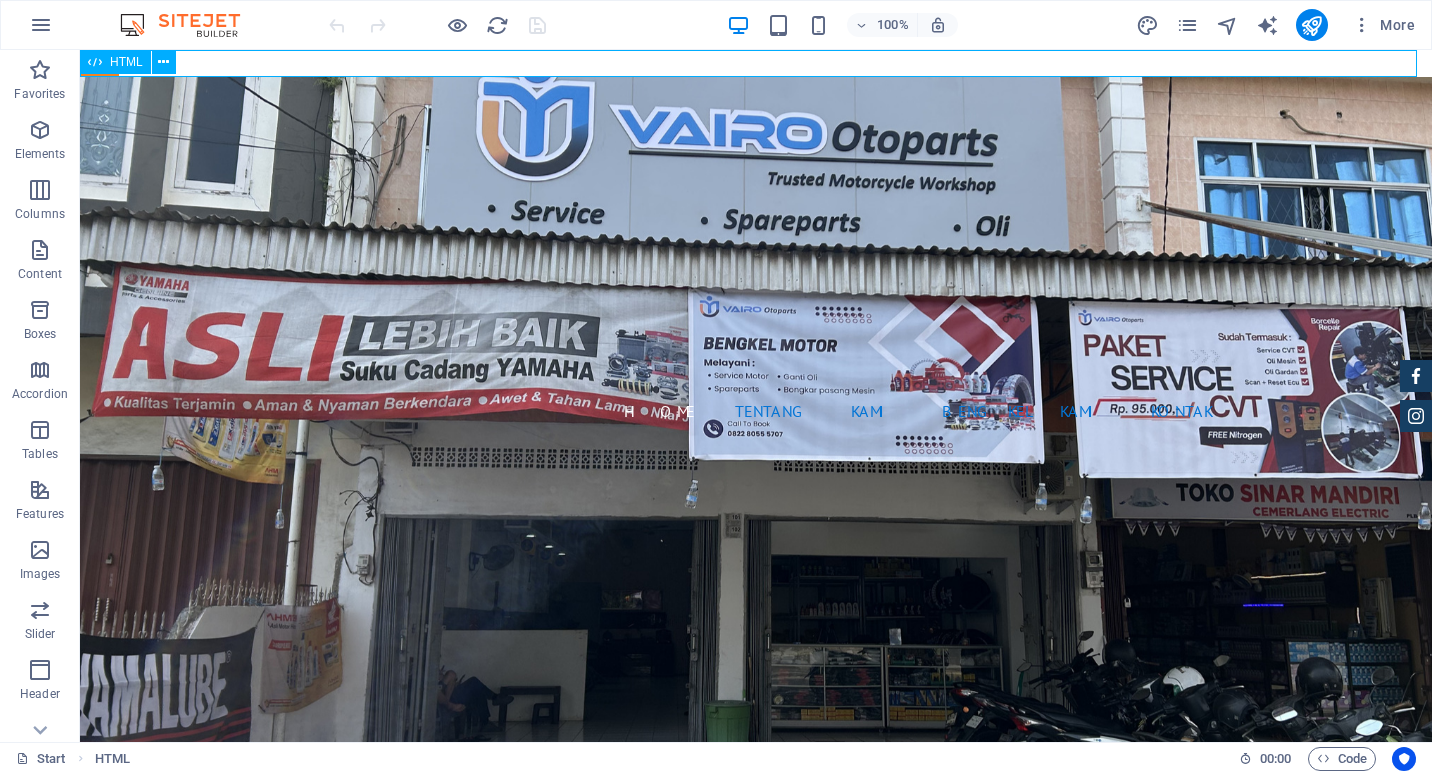 click on "HTML" at bounding box center [126, 62] 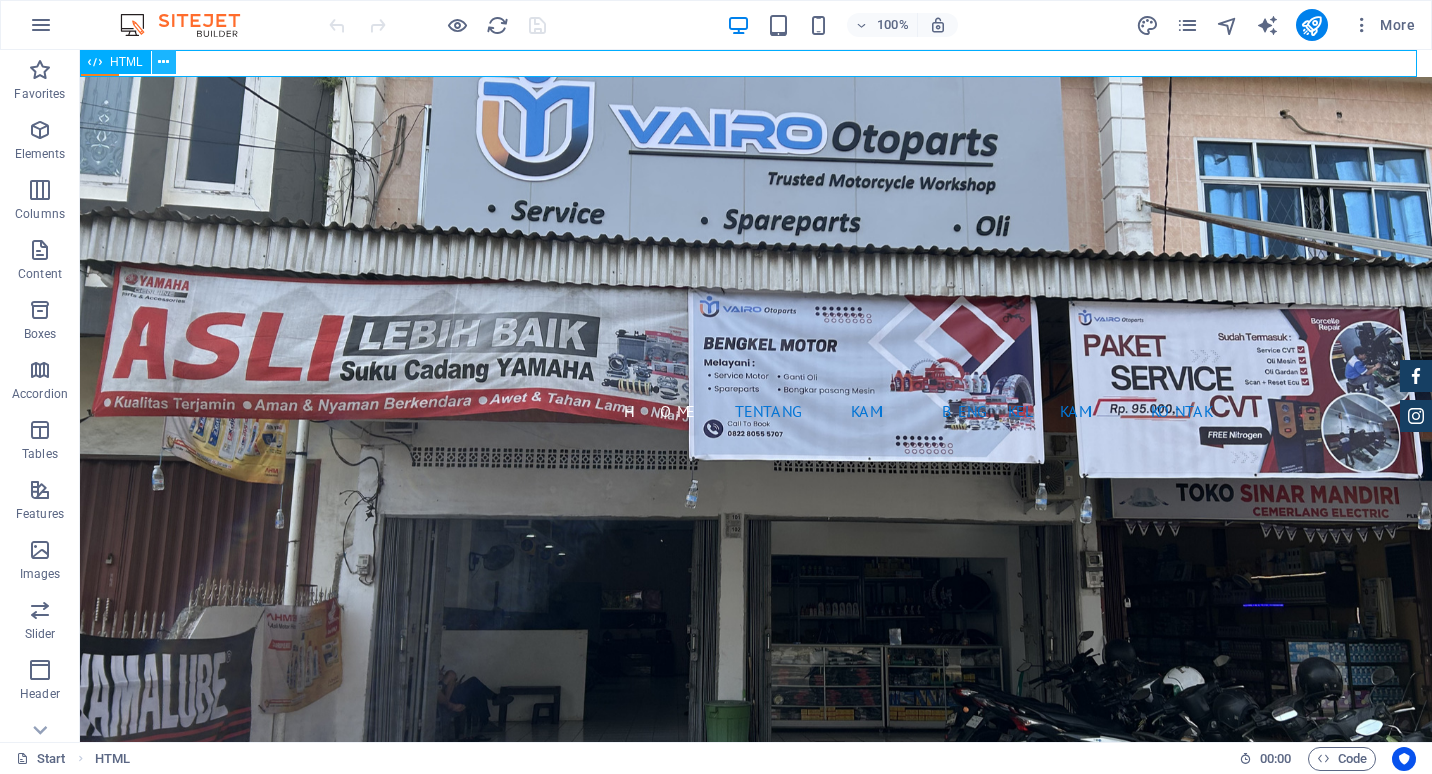 click at bounding box center (163, 62) 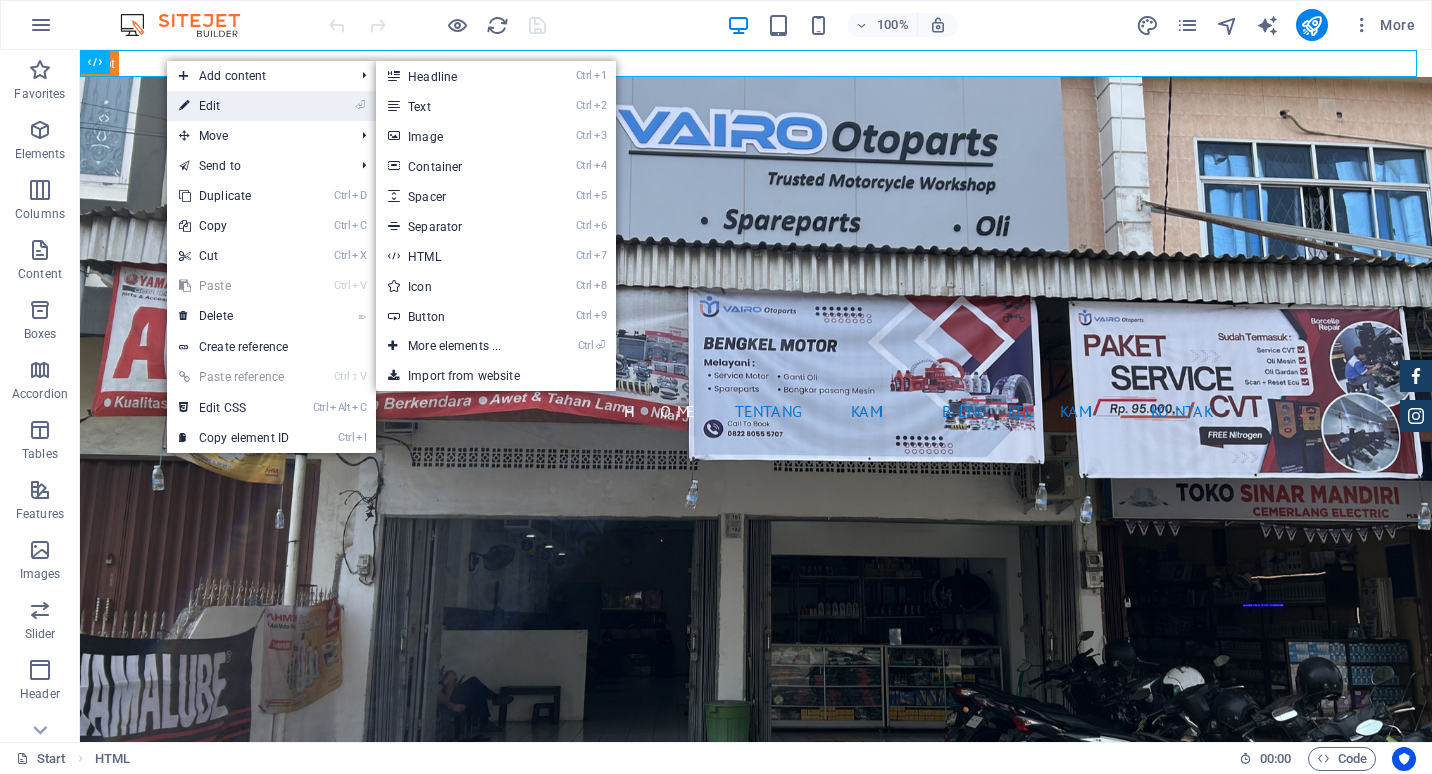 click on "⏎  Edit" at bounding box center [234, 106] 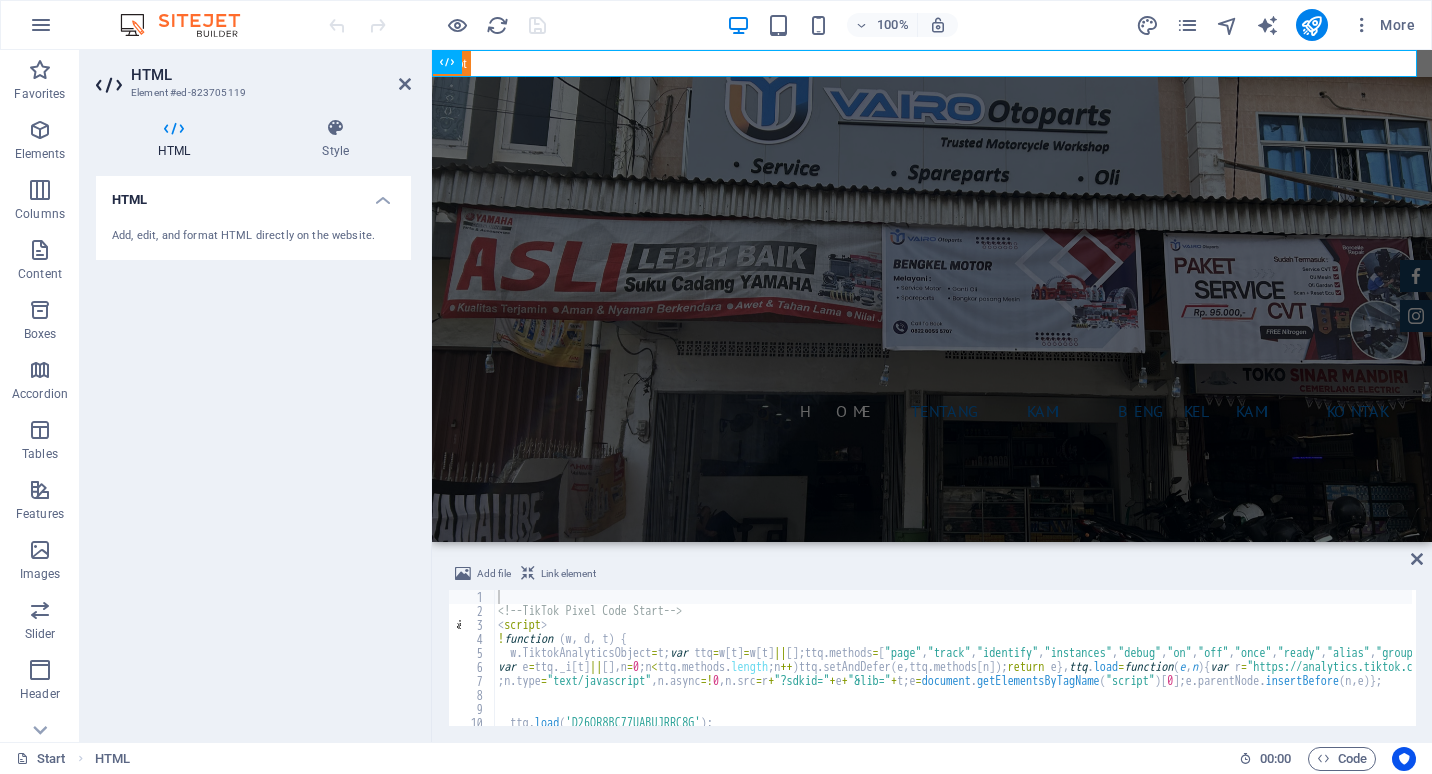 click on "Add, edit, and format HTML directly on the website." at bounding box center (253, 236) 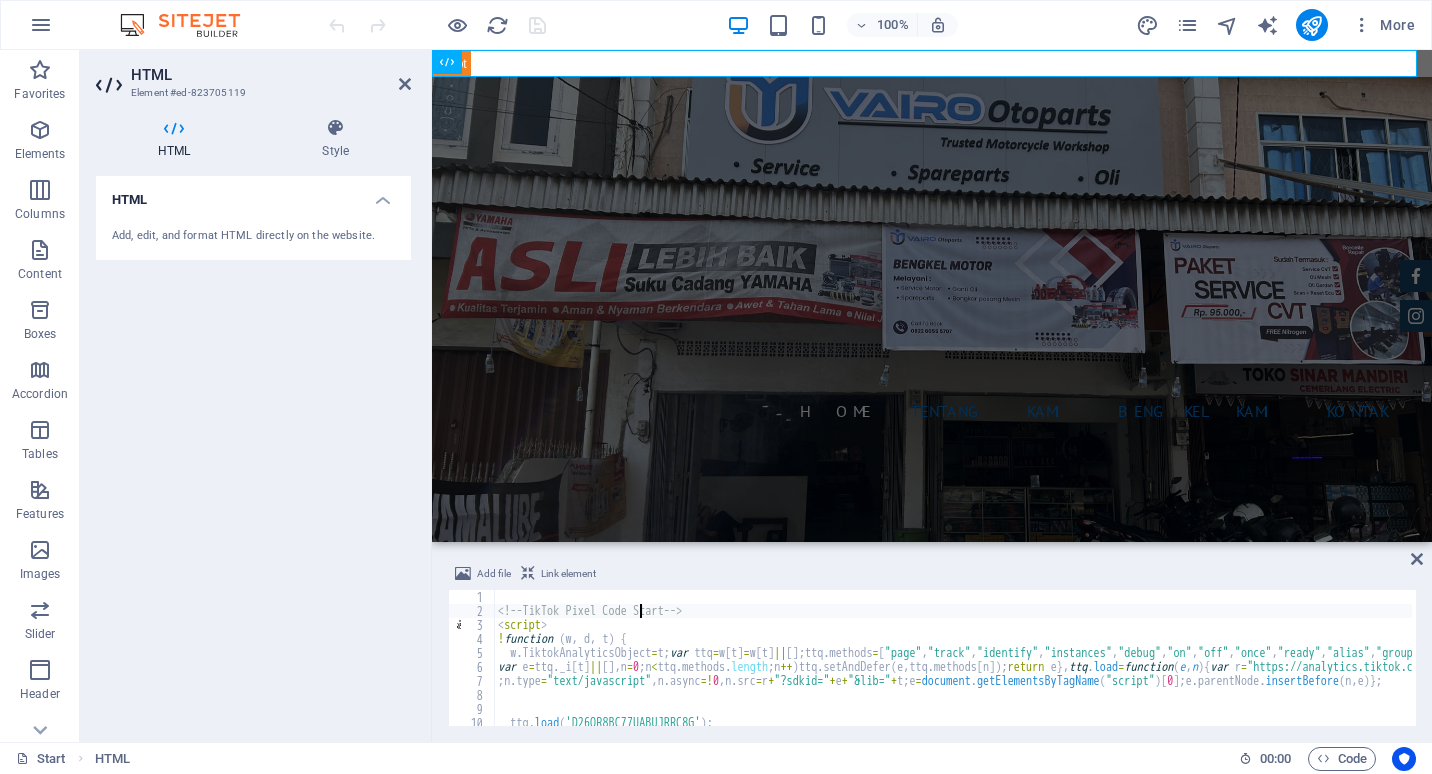 paste on "End Google Tag Manager -->" 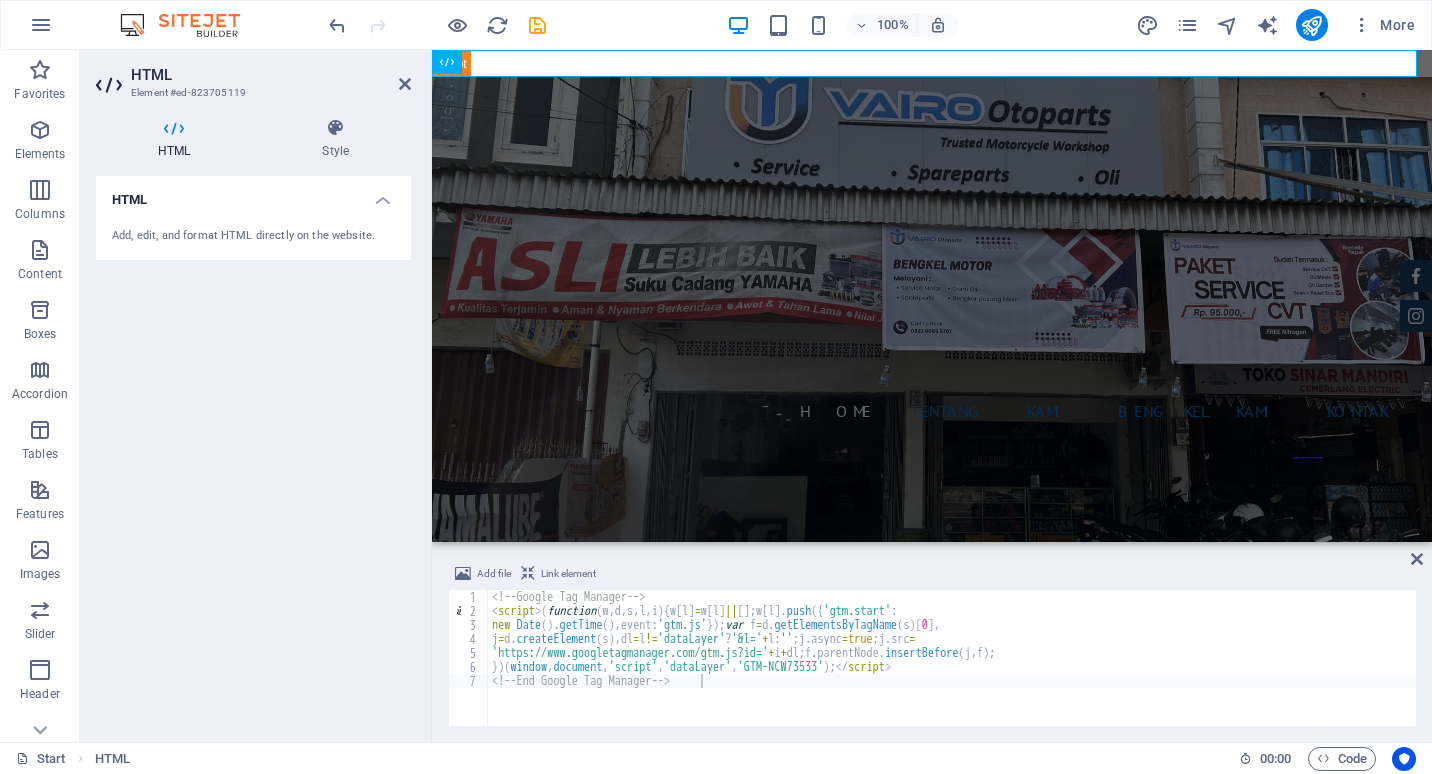 click on "HTML Add, edit, and format HTML directly on the website." at bounding box center [253, 451] 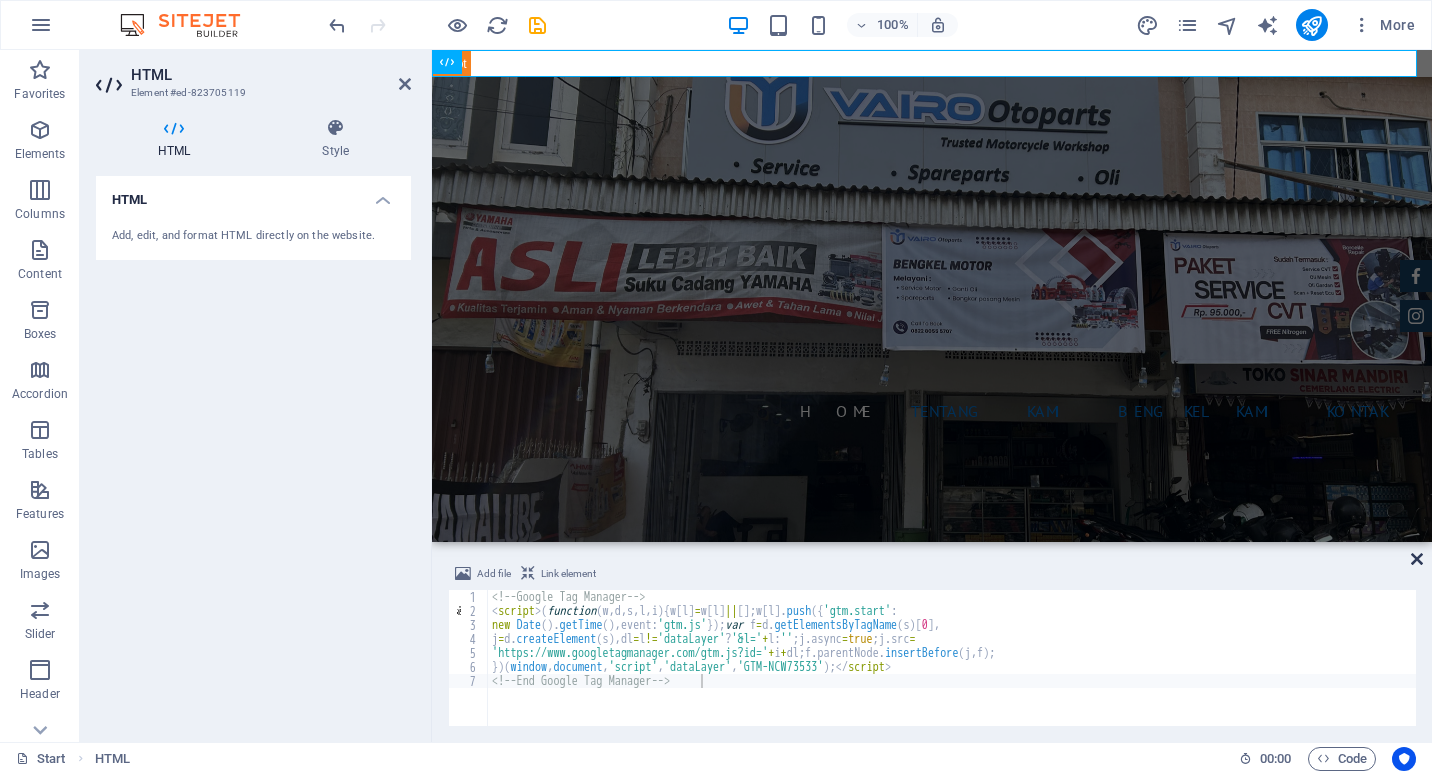 click at bounding box center (1417, 559) 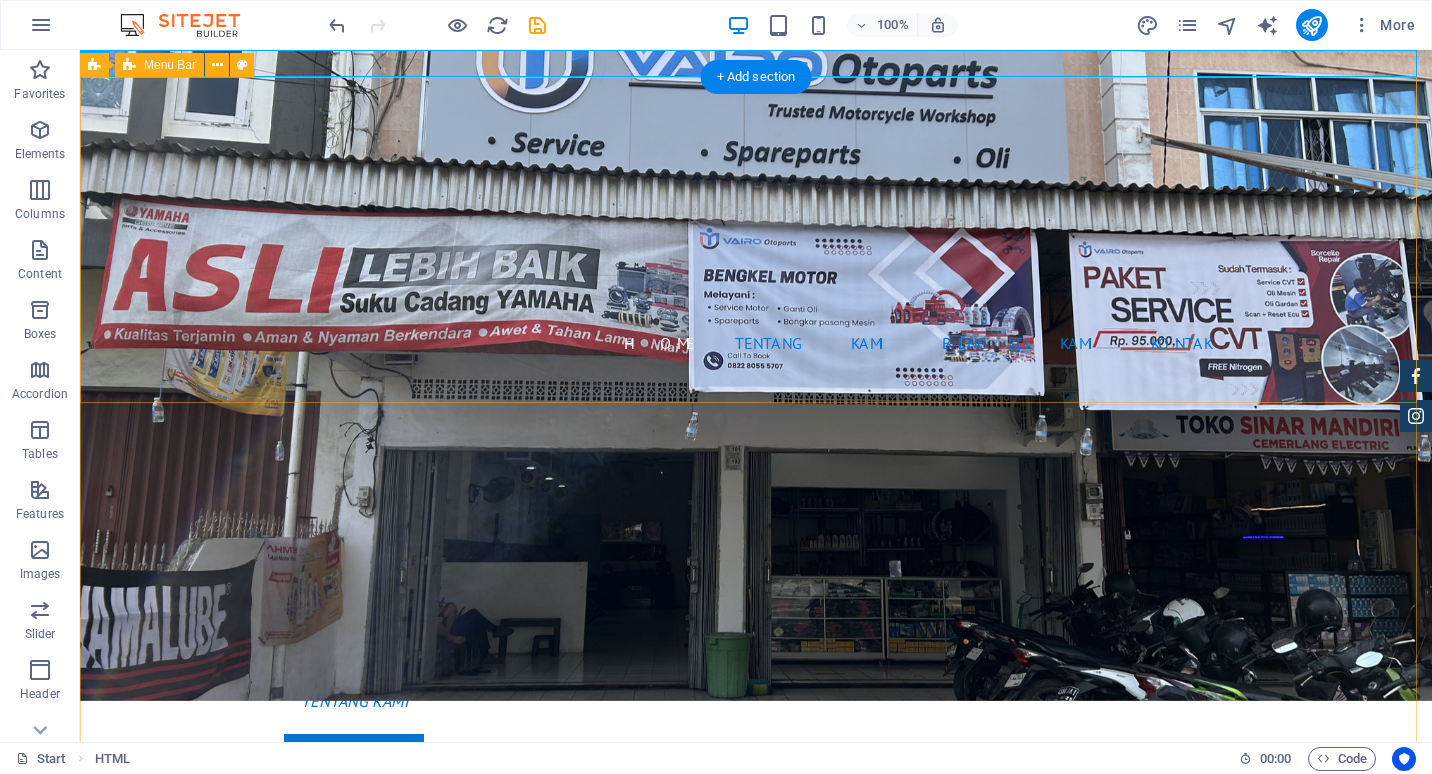 scroll, scrollTop: 200, scrollLeft: 0, axis: vertical 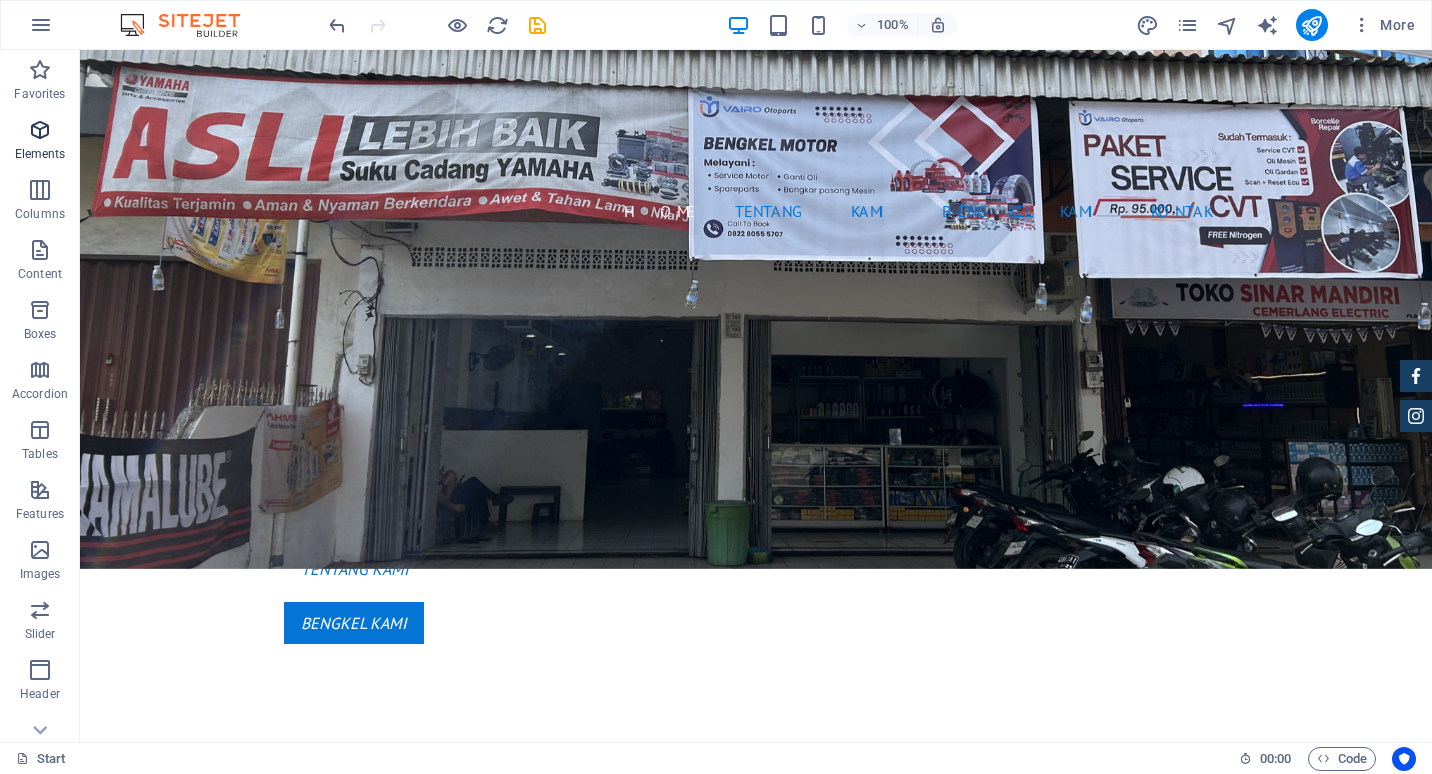 click on "Elements" at bounding box center [40, 154] 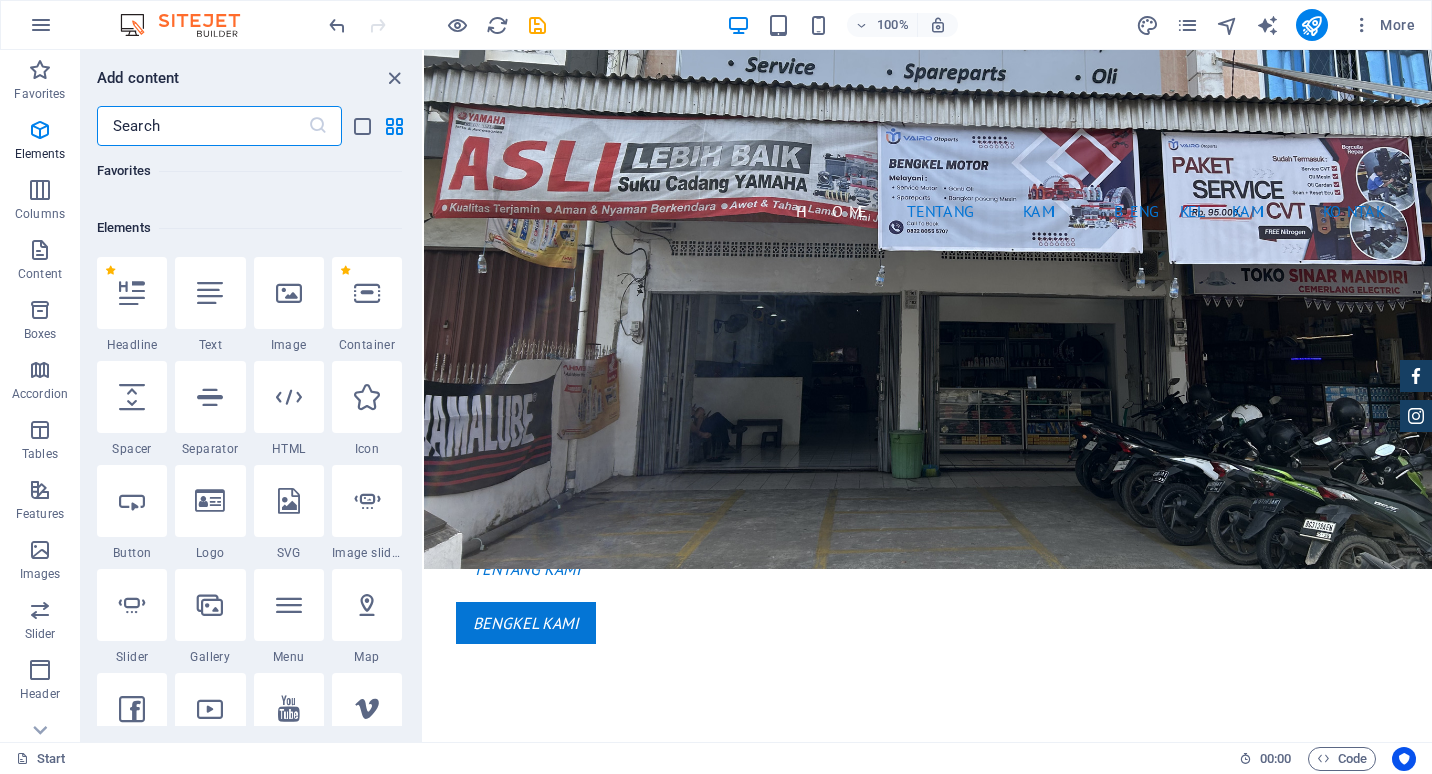 scroll, scrollTop: 213, scrollLeft: 0, axis: vertical 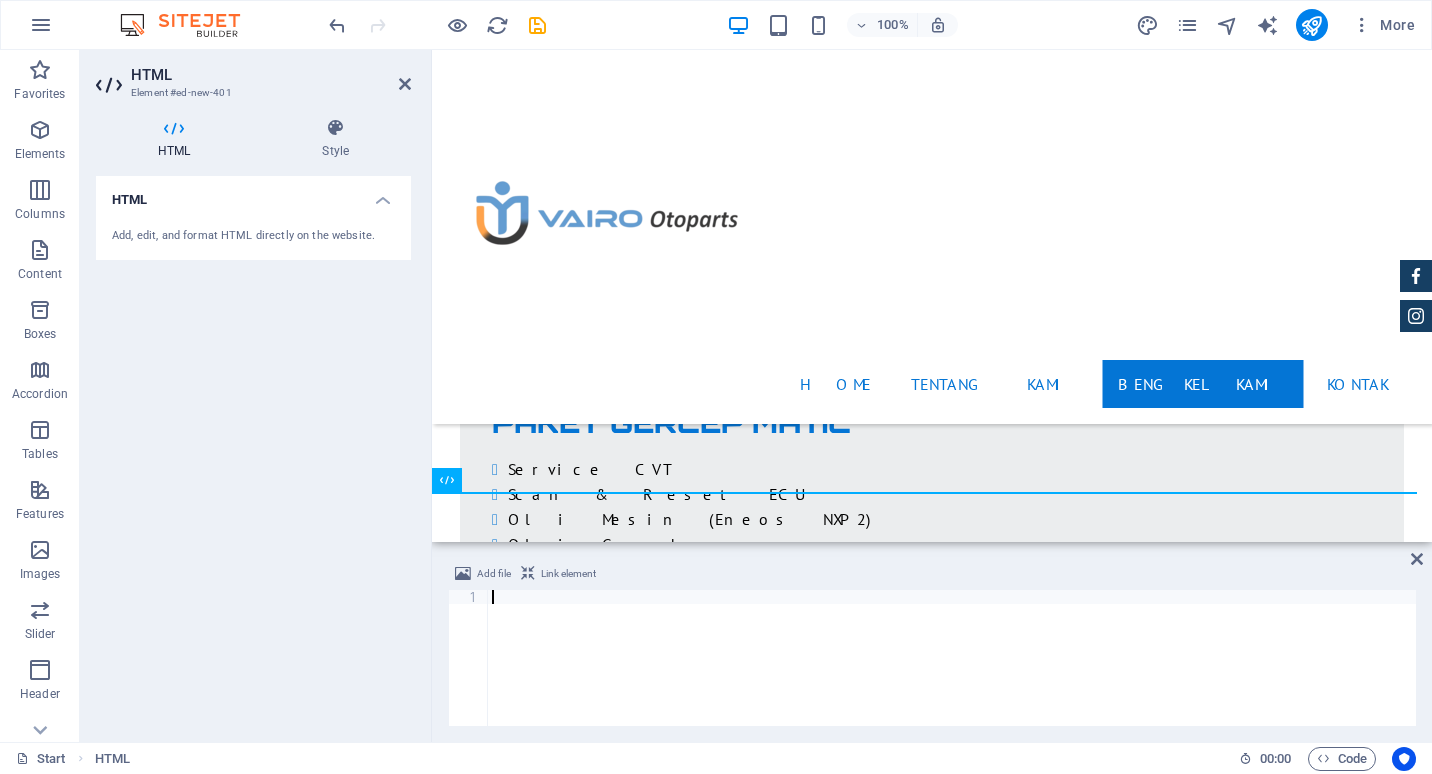 paste on "<!-- End Google Tag Manager (noscript) -->" 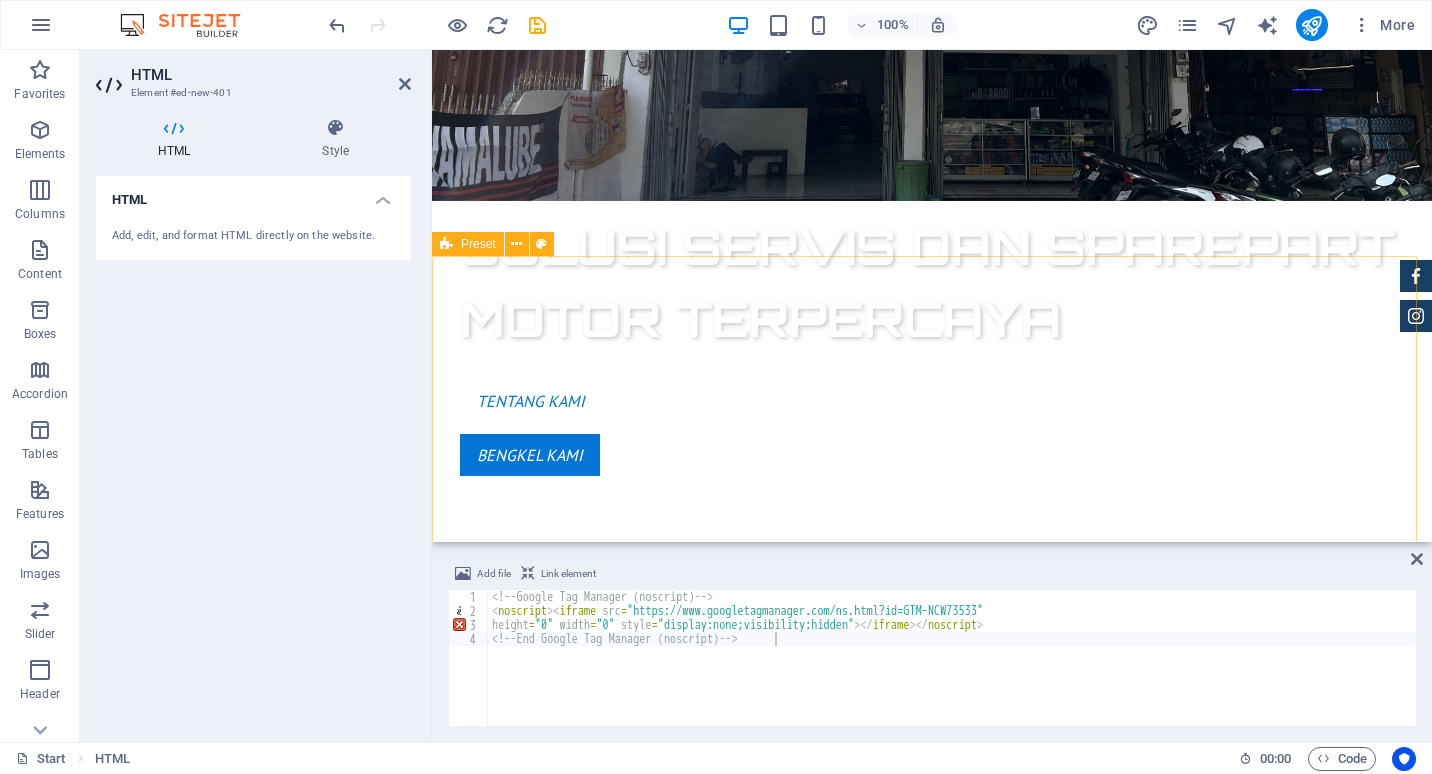 scroll, scrollTop: 194, scrollLeft: 0, axis: vertical 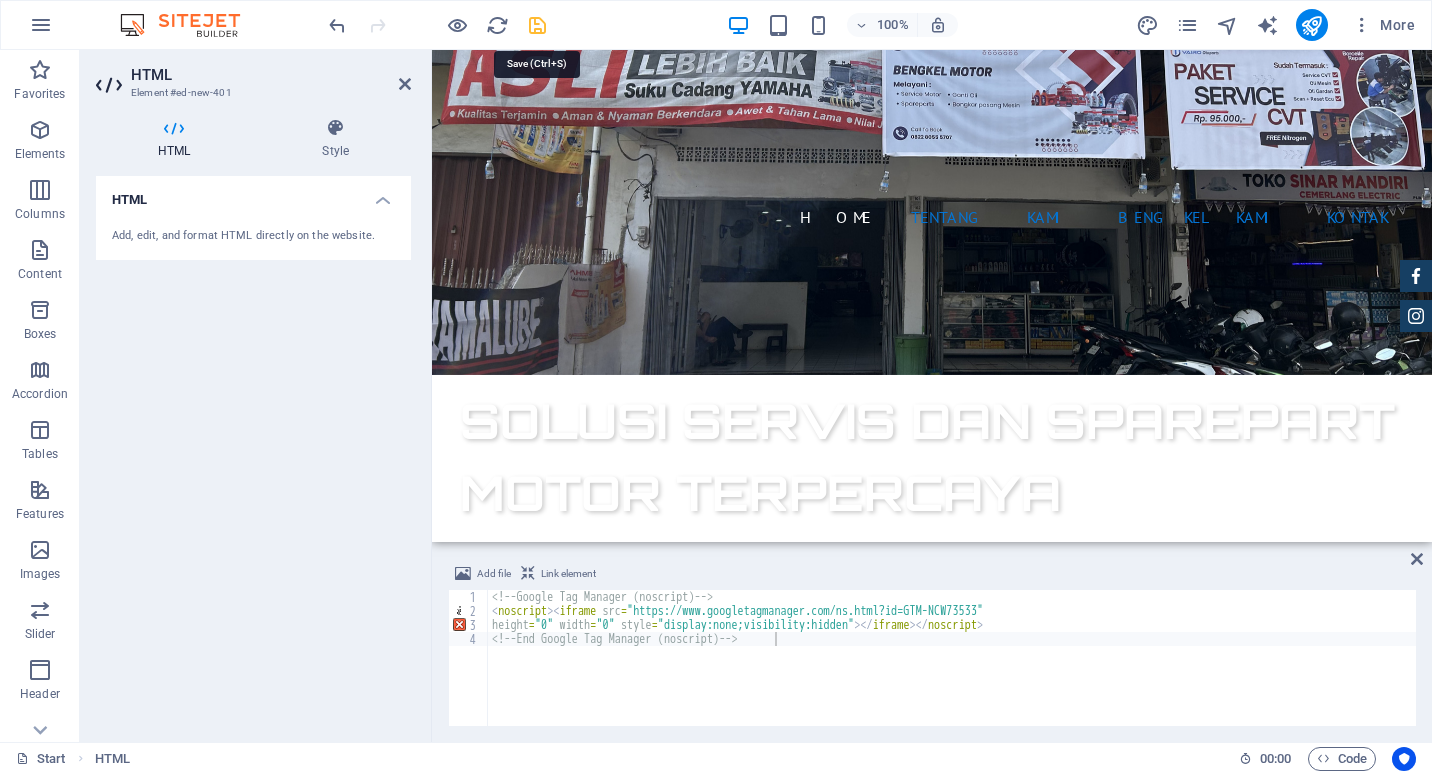 drag, startPoint x: 526, startPoint y: 22, endPoint x: 545, endPoint y: 68, distance: 49.76947 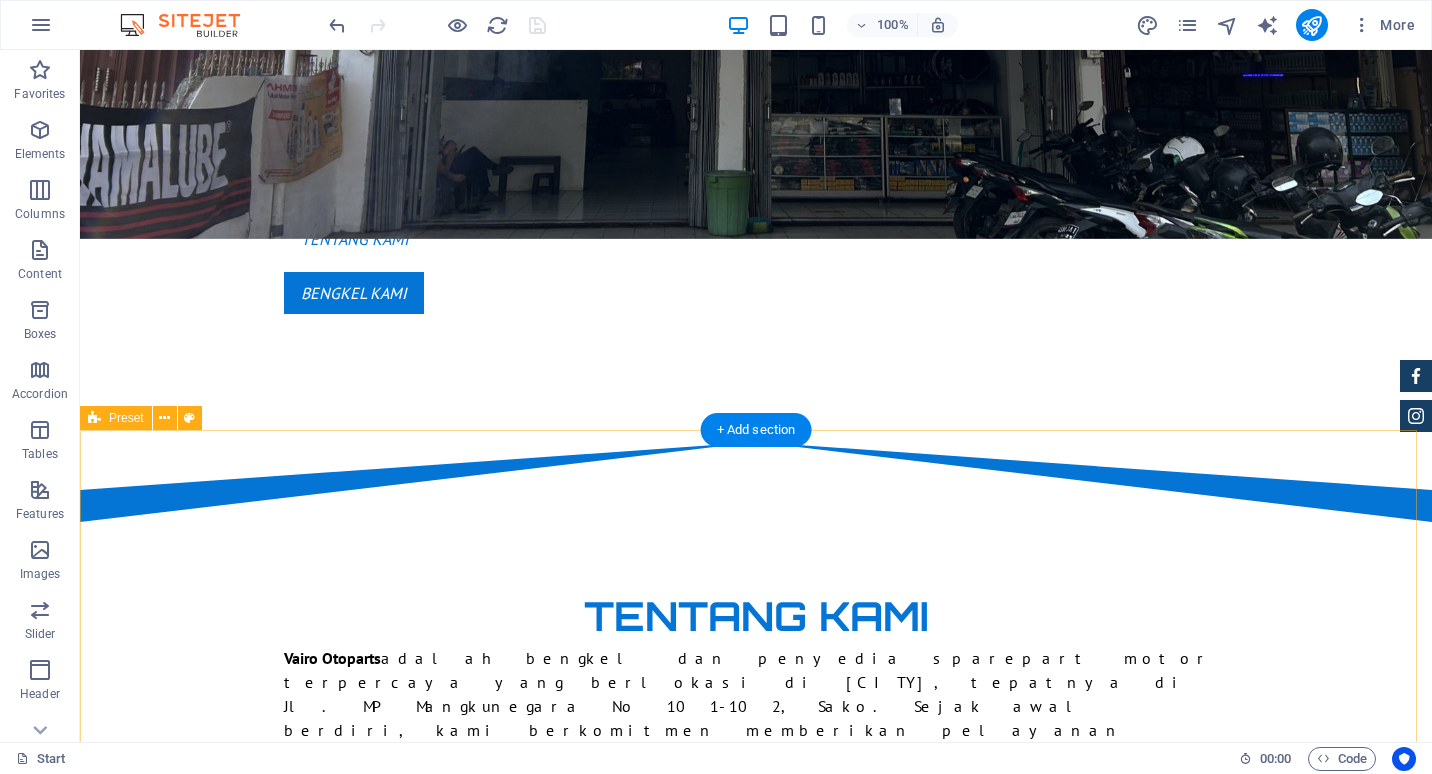 scroll, scrollTop: 0, scrollLeft: 0, axis: both 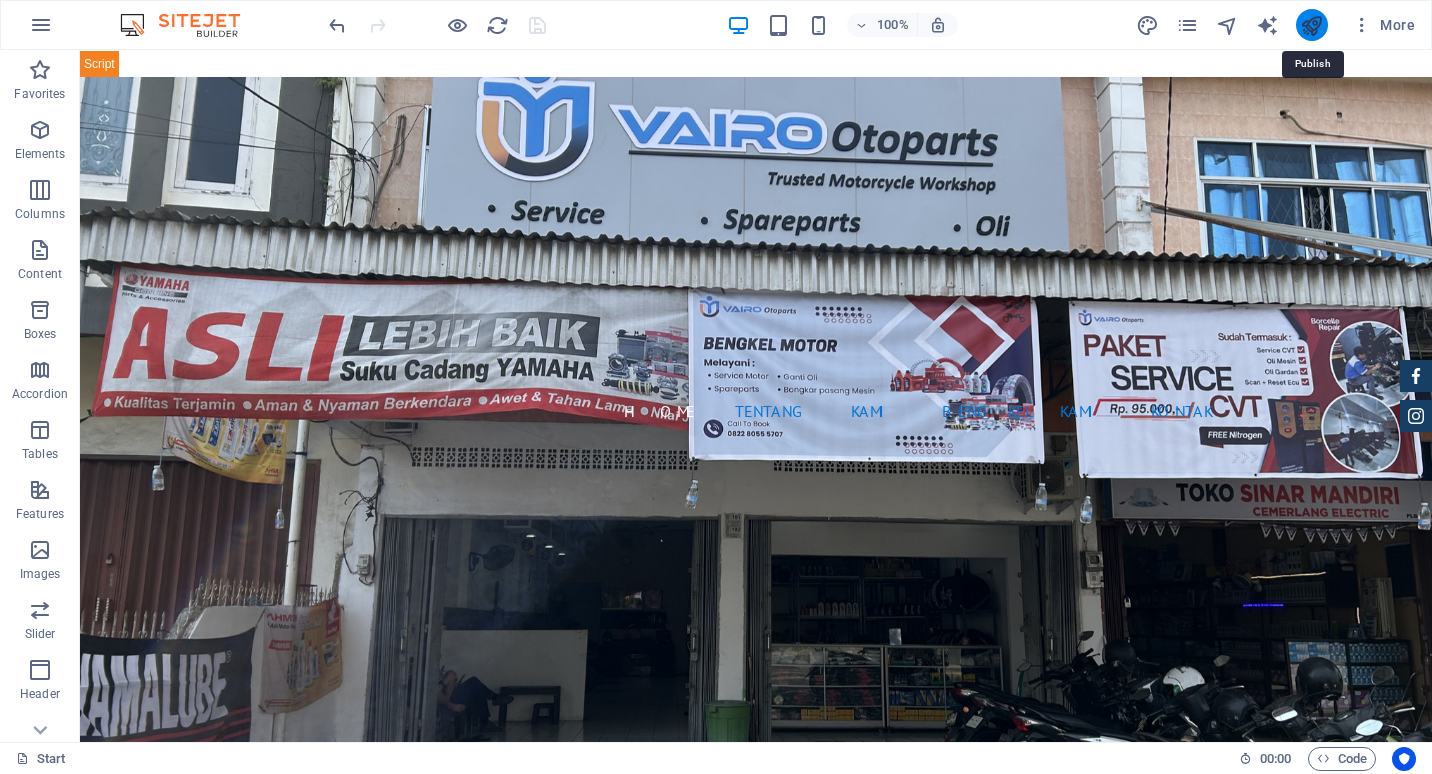 click at bounding box center (1311, 25) 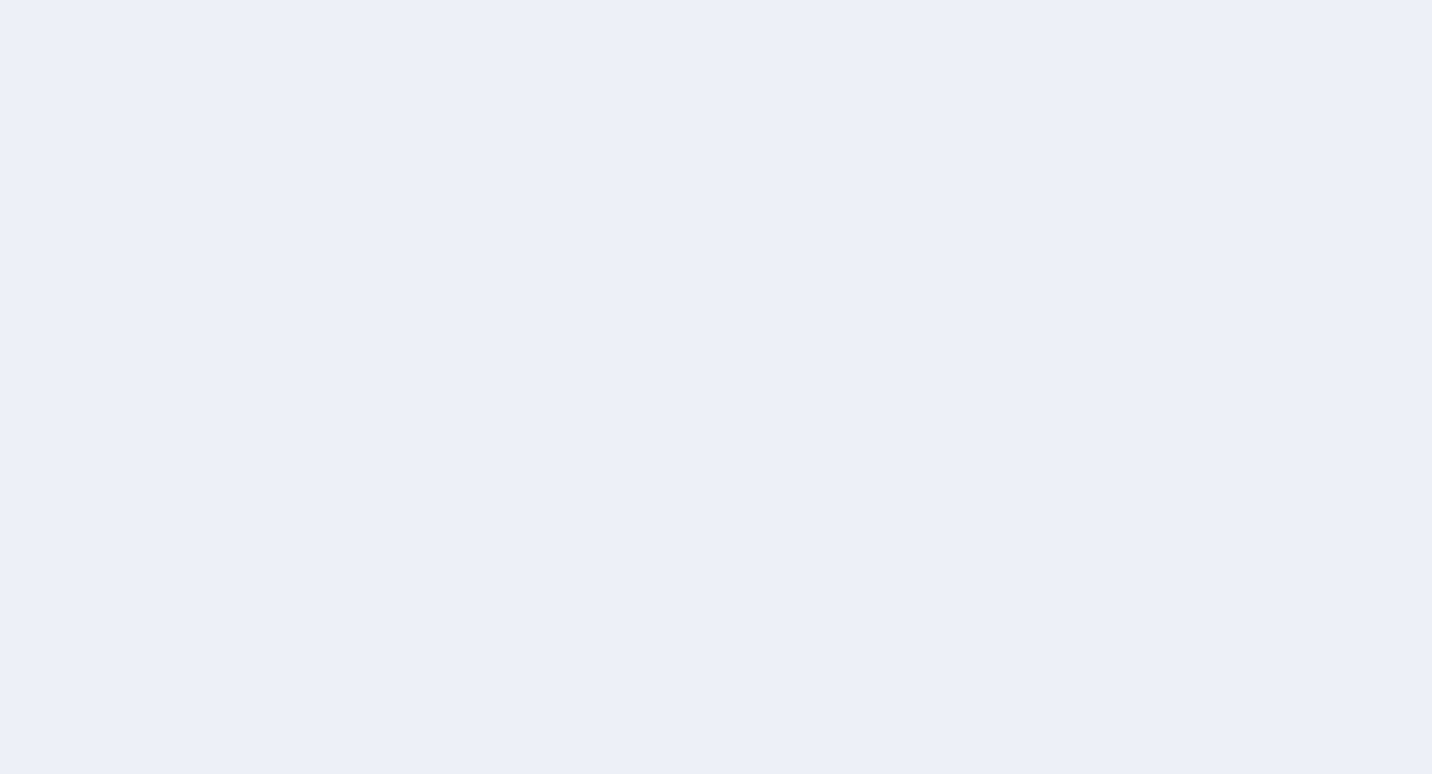 scroll, scrollTop: 0, scrollLeft: 0, axis: both 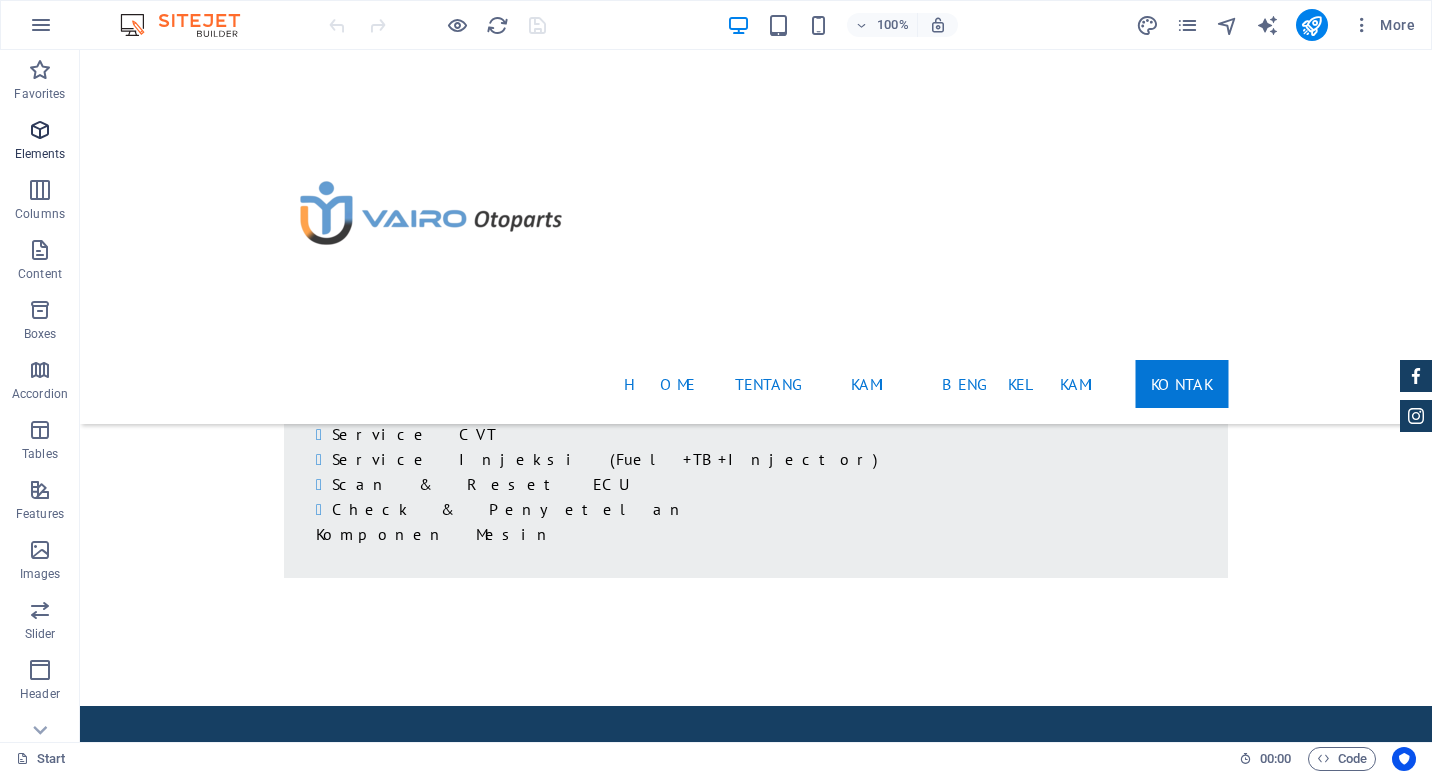 click at bounding box center [40, 130] 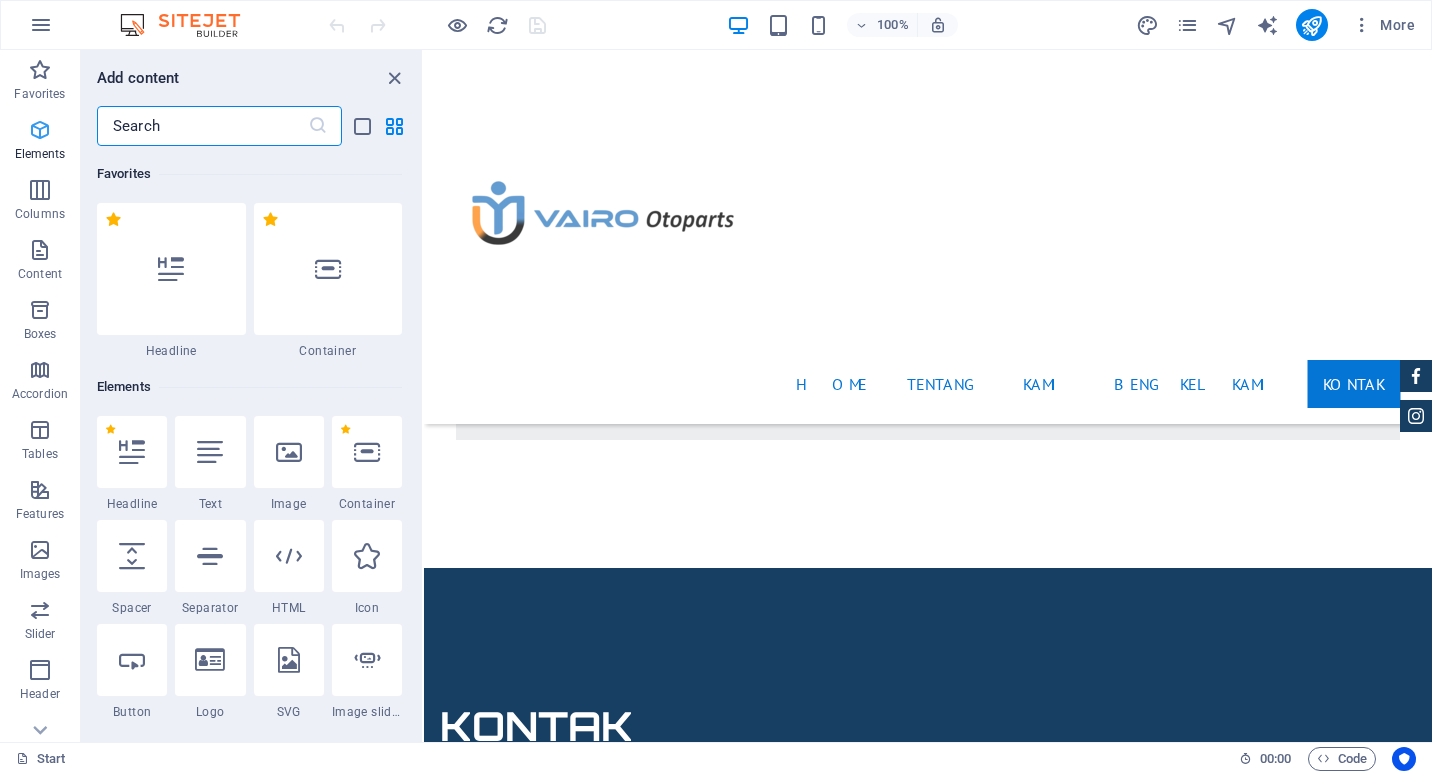 scroll, scrollTop: 2697, scrollLeft: 0, axis: vertical 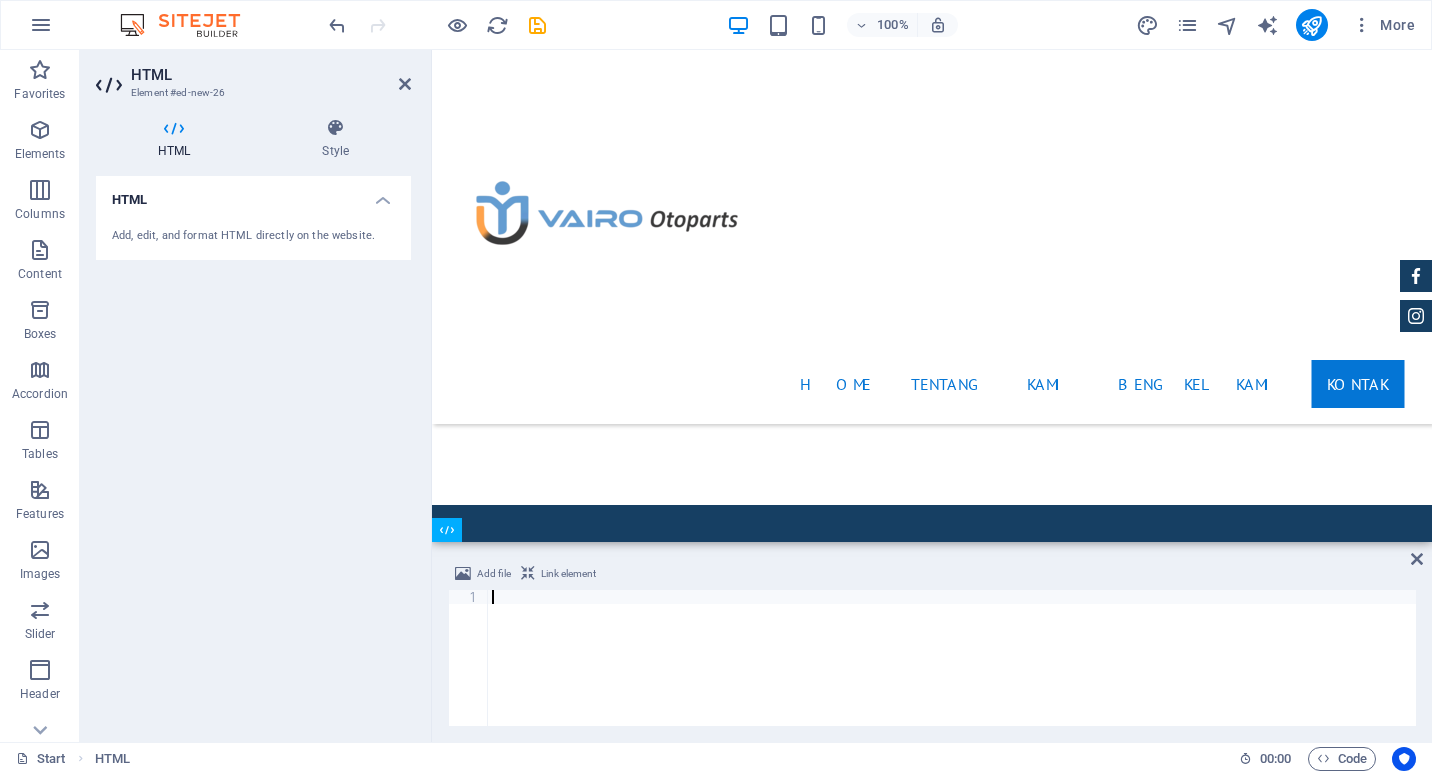 type on "</script>" 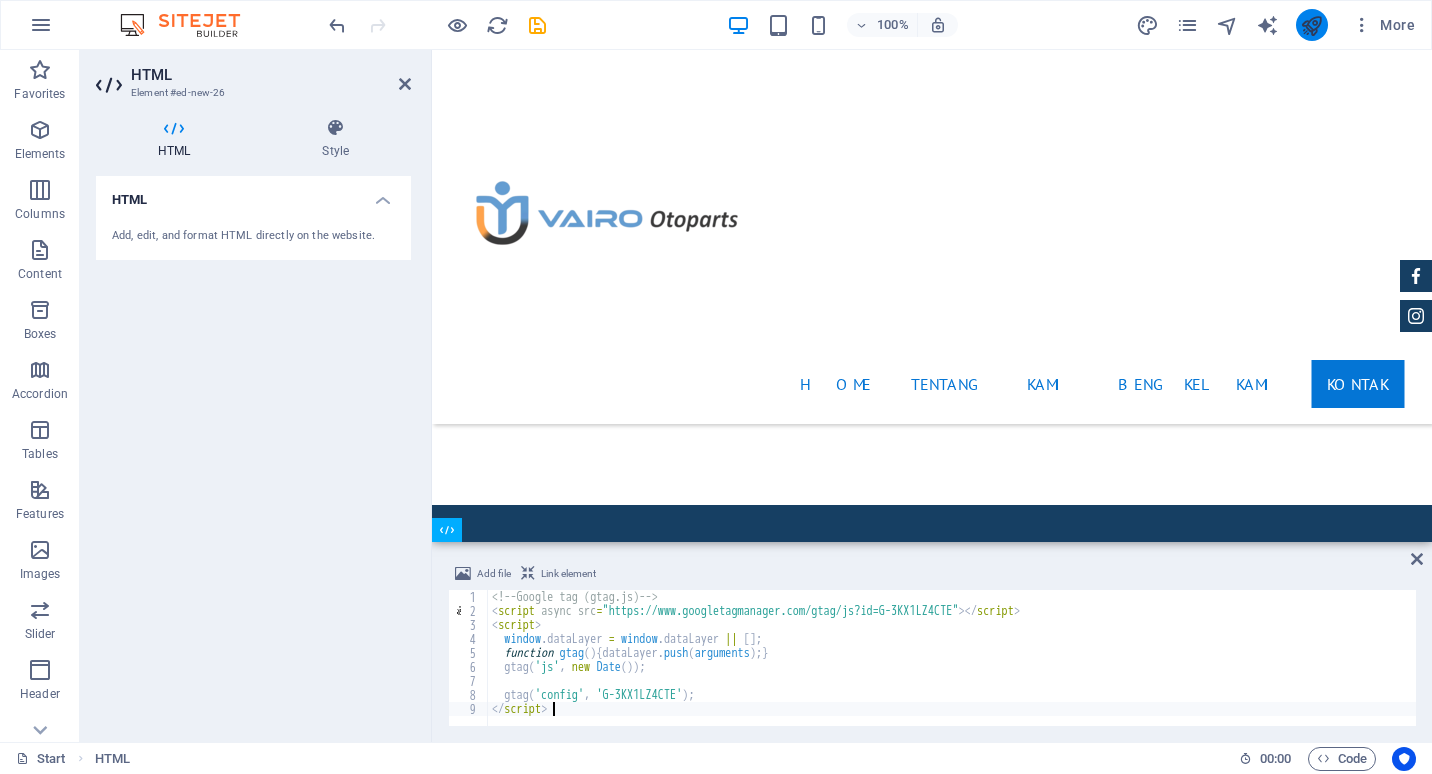 click at bounding box center [1311, 25] 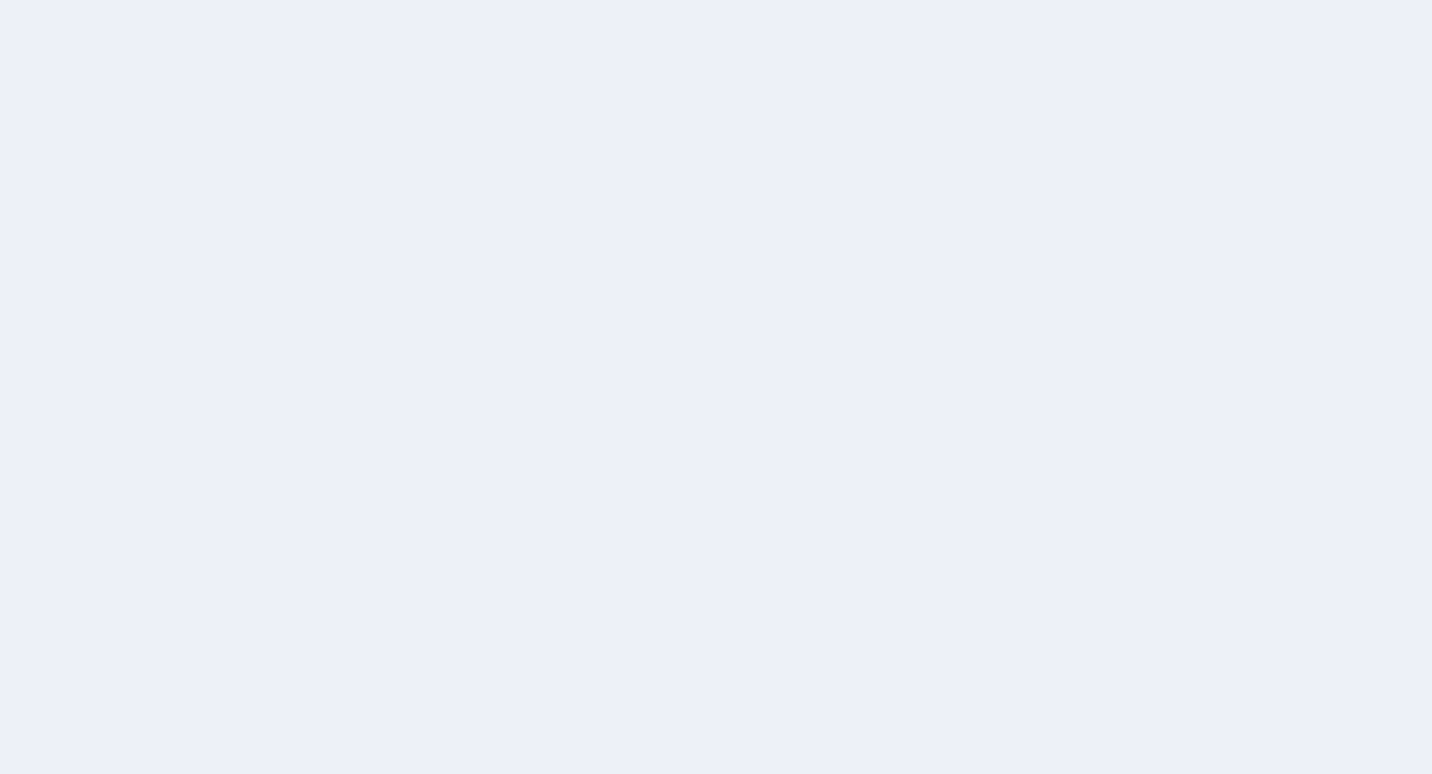 scroll, scrollTop: 0, scrollLeft: 0, axis: both 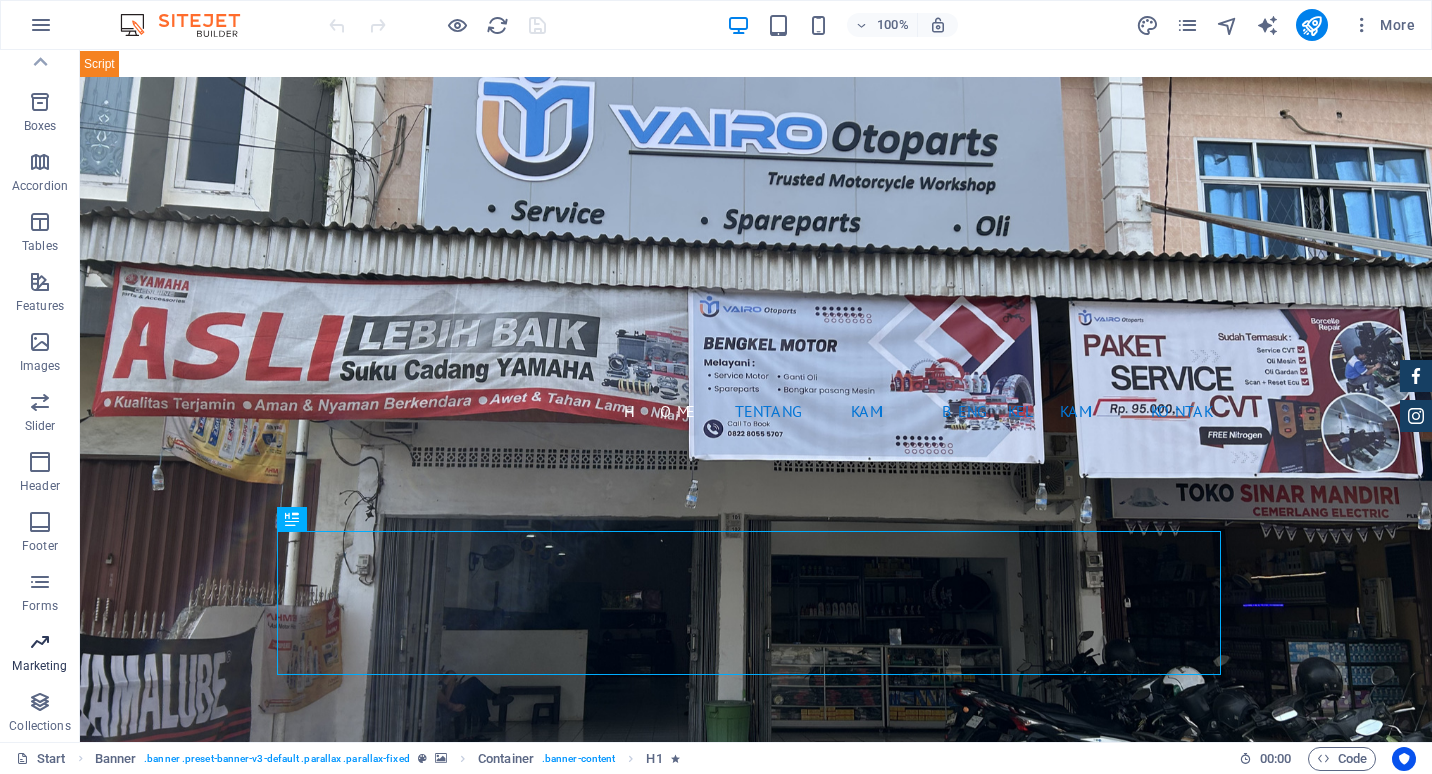click at bounding box center (40, 642) 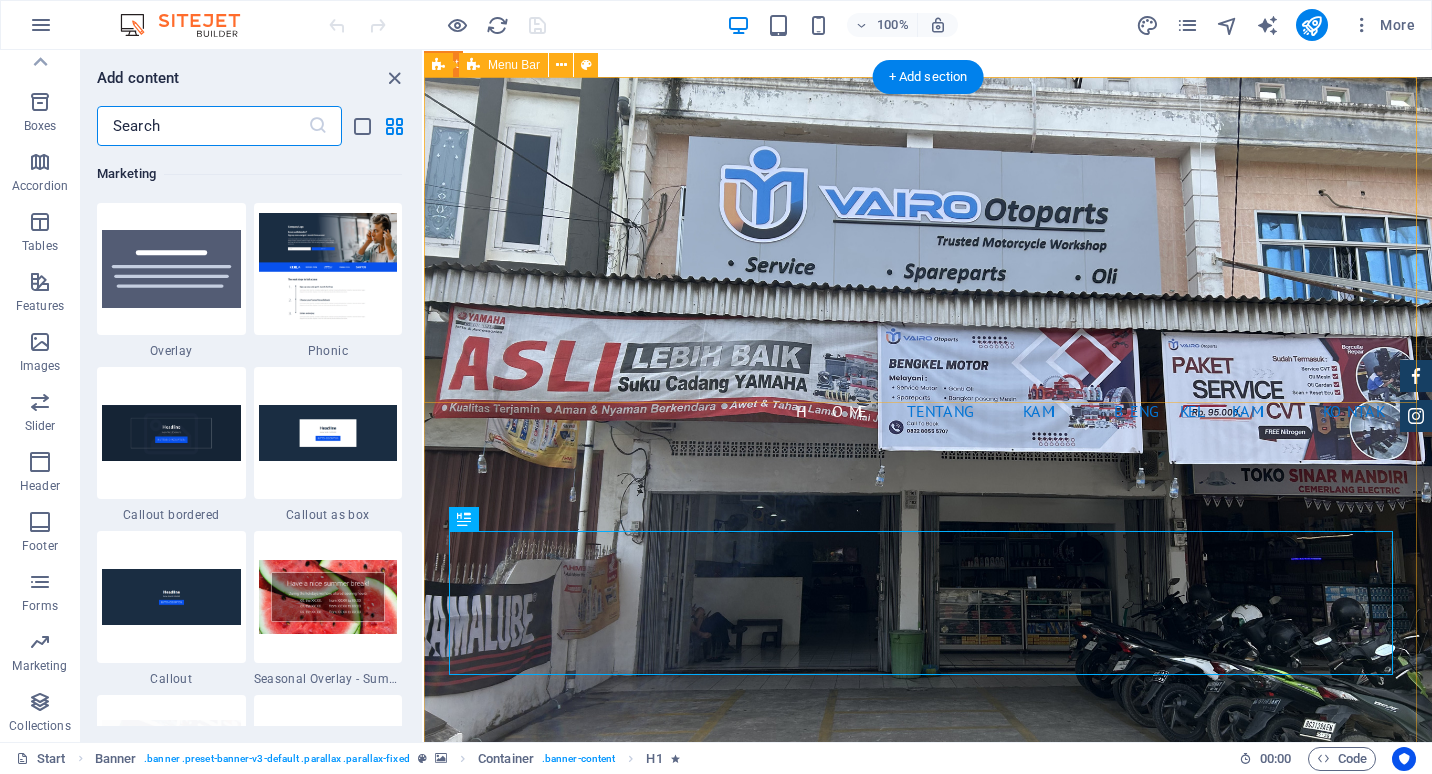 scroll, scrollTop: 16289, scrollLeft: 0, axis: vertical 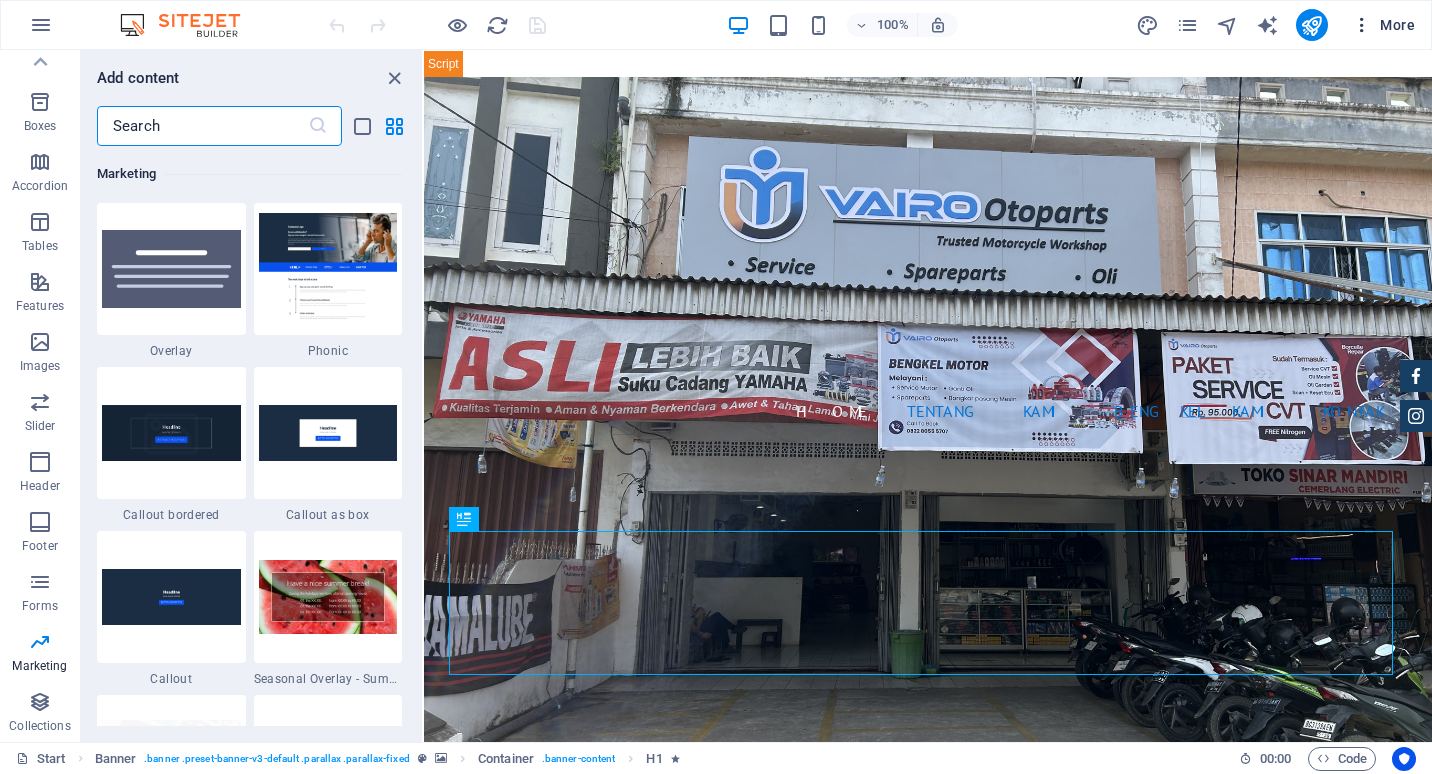 click on "More" at bounding box center [1383, 25] 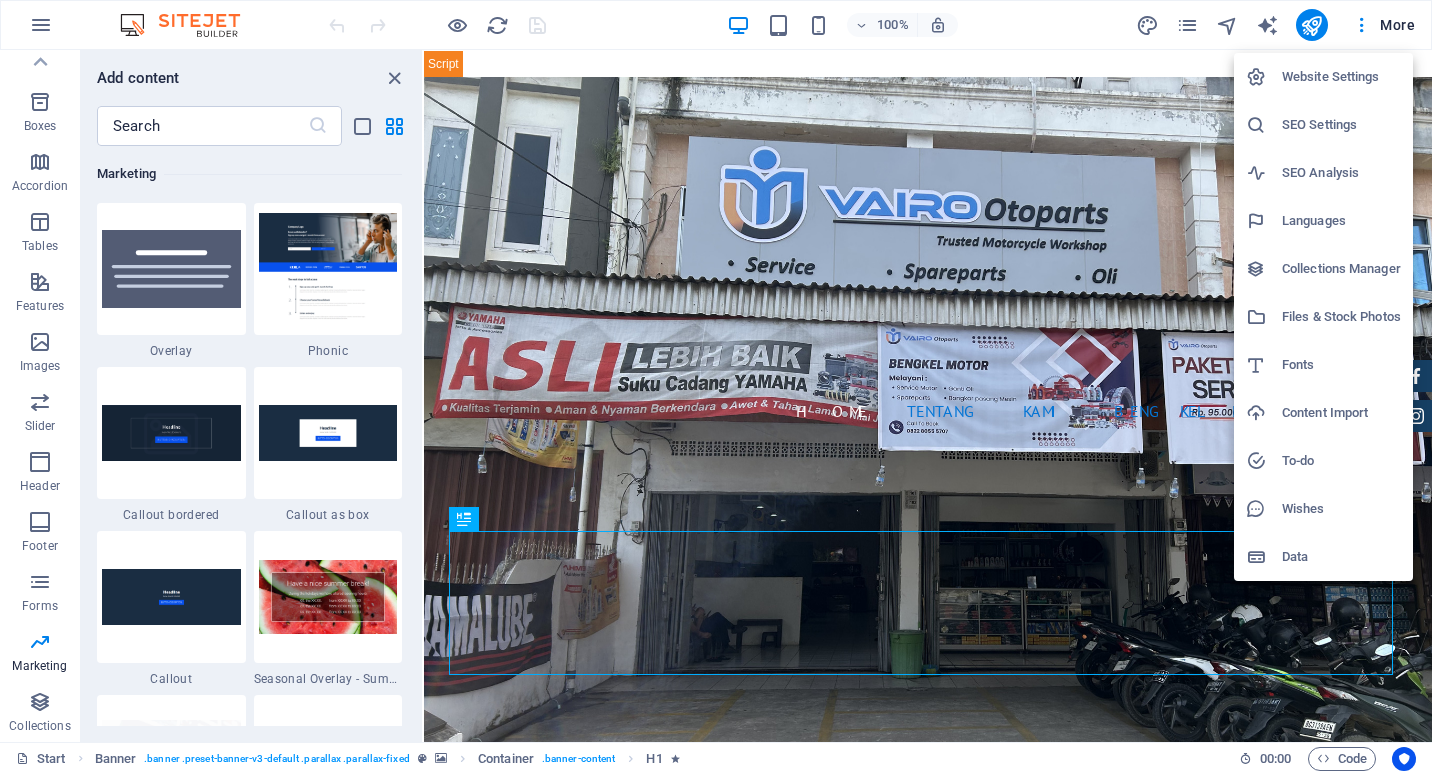 click on "Website Settings" at bounding box center [1341, 77] 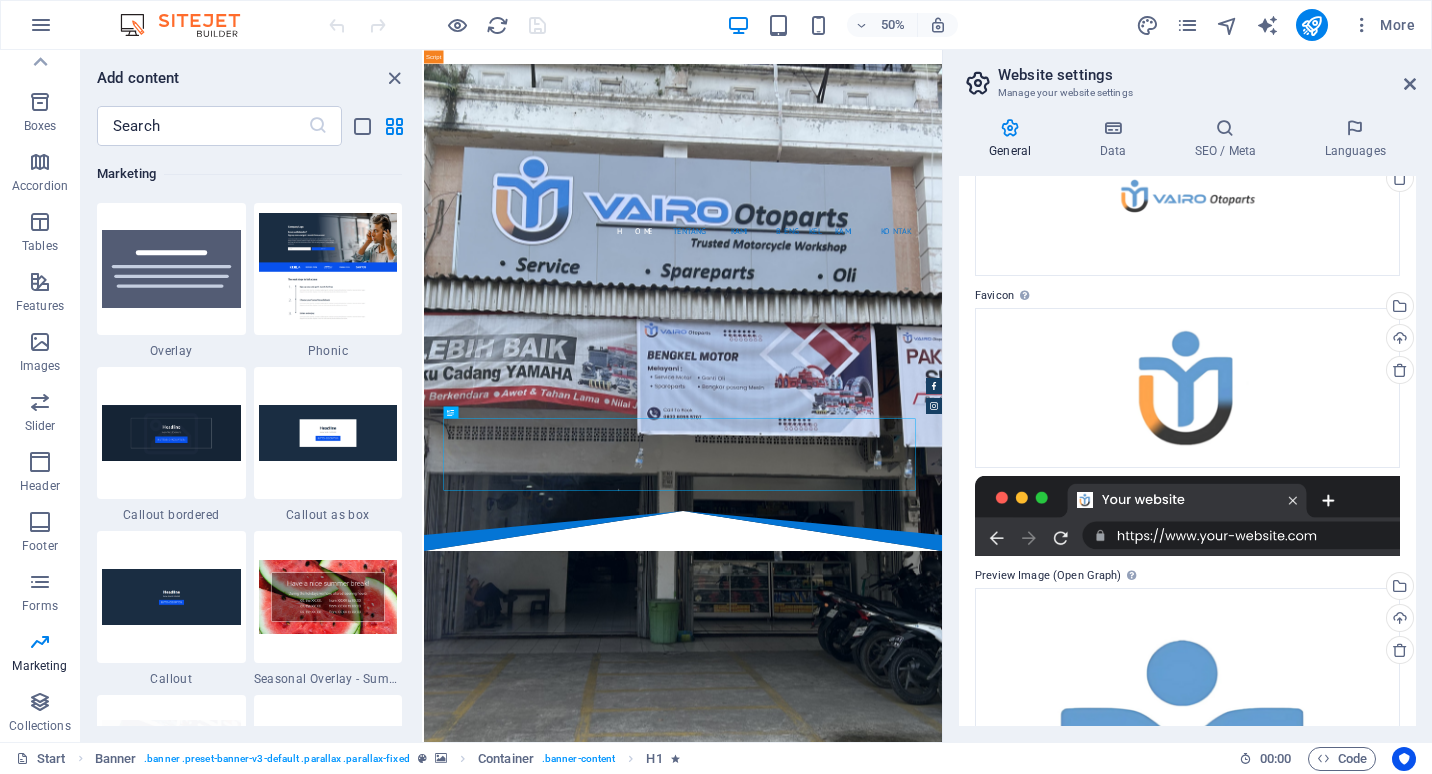 scroll, scrollTop: 133, scrollLeft: 0, axis: vertical 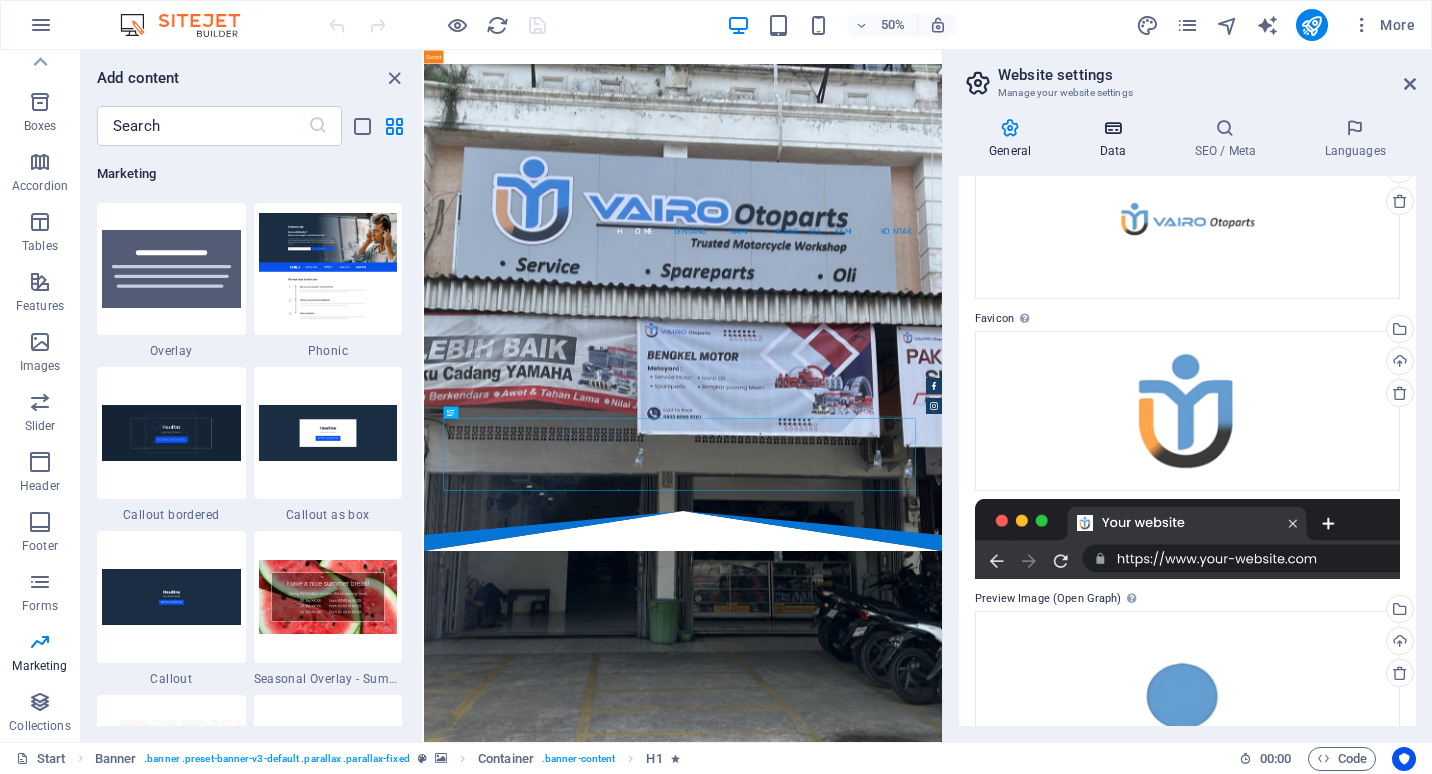 click at bounding box center (1112, 128) 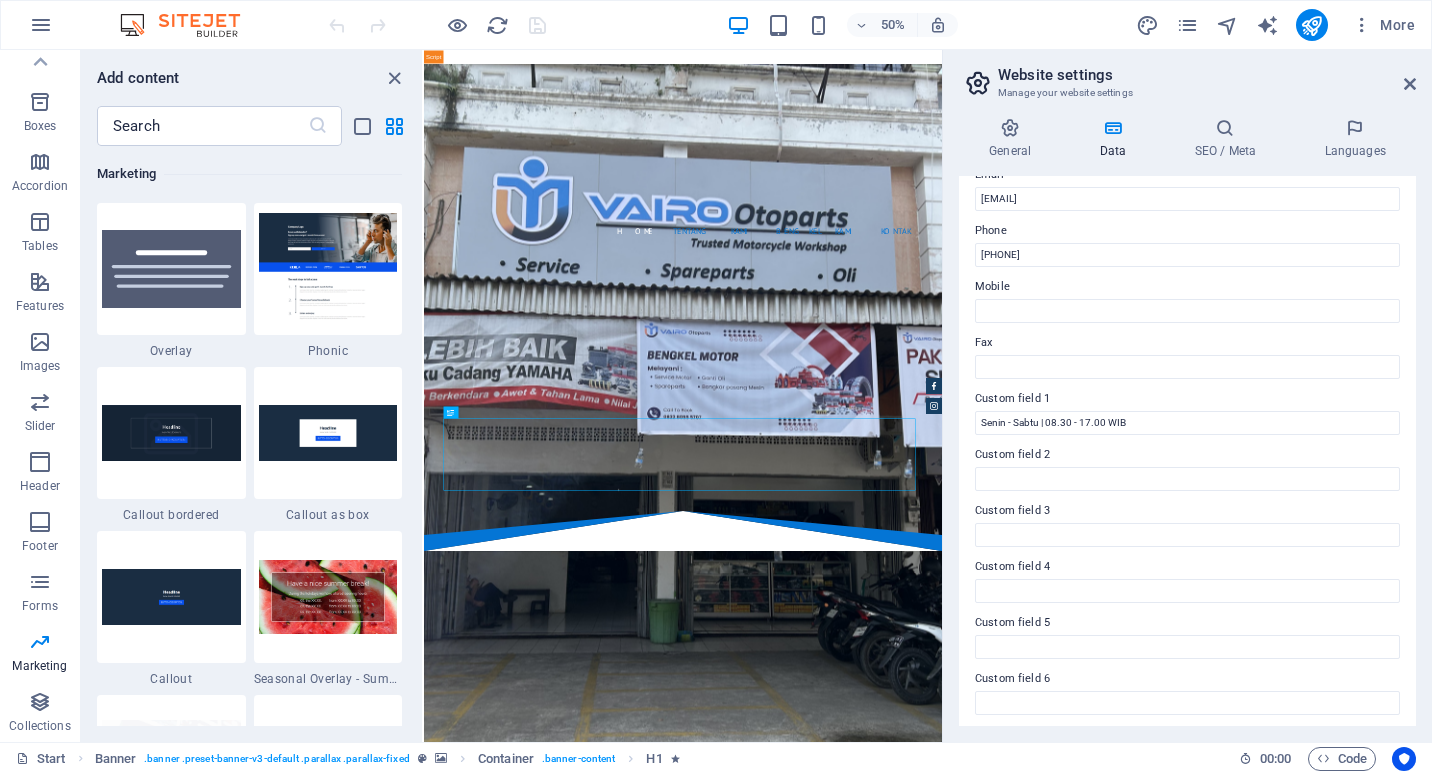 scroll, scrollTop: 410, scrollLeft: 0, axis: vertical 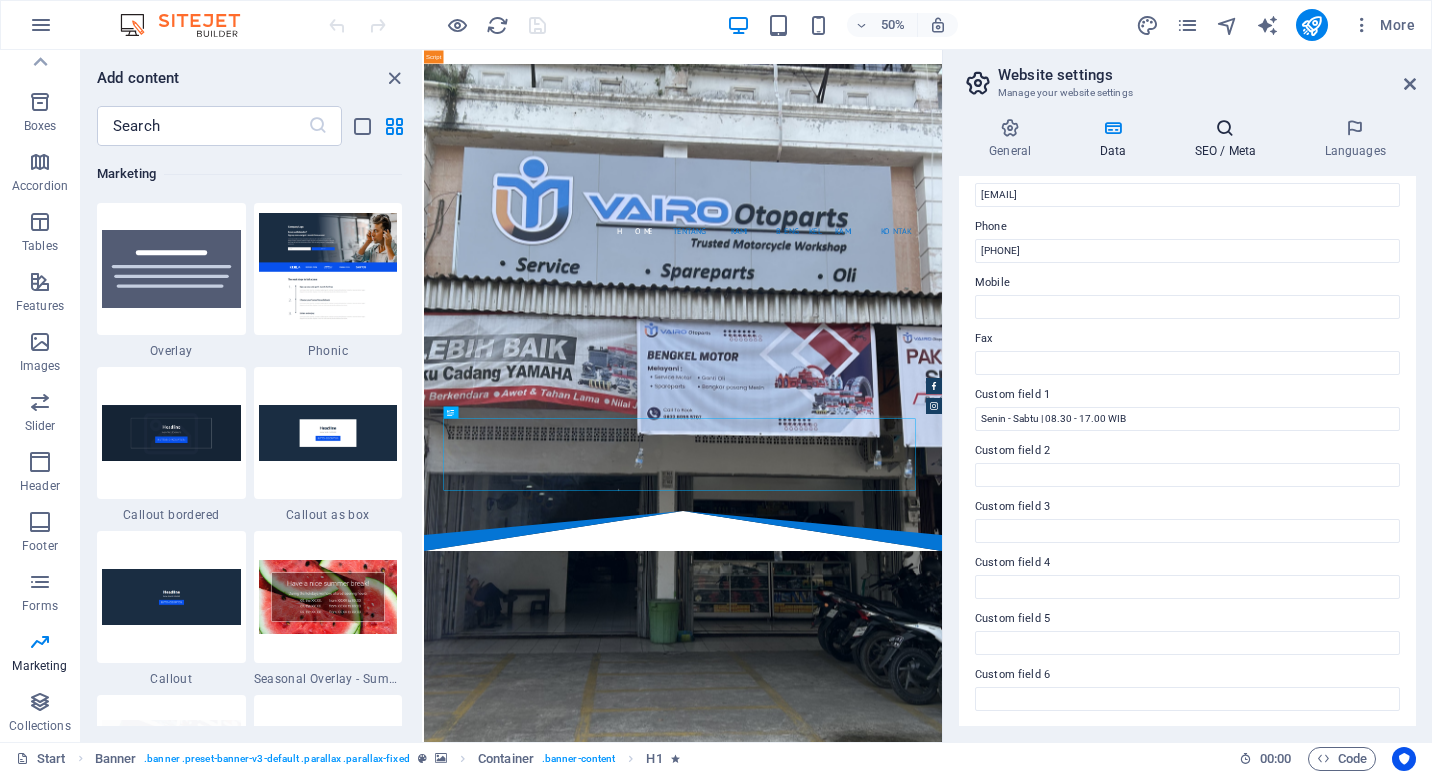 click on "SEO / Meta" at bounding box center [1229, 139] 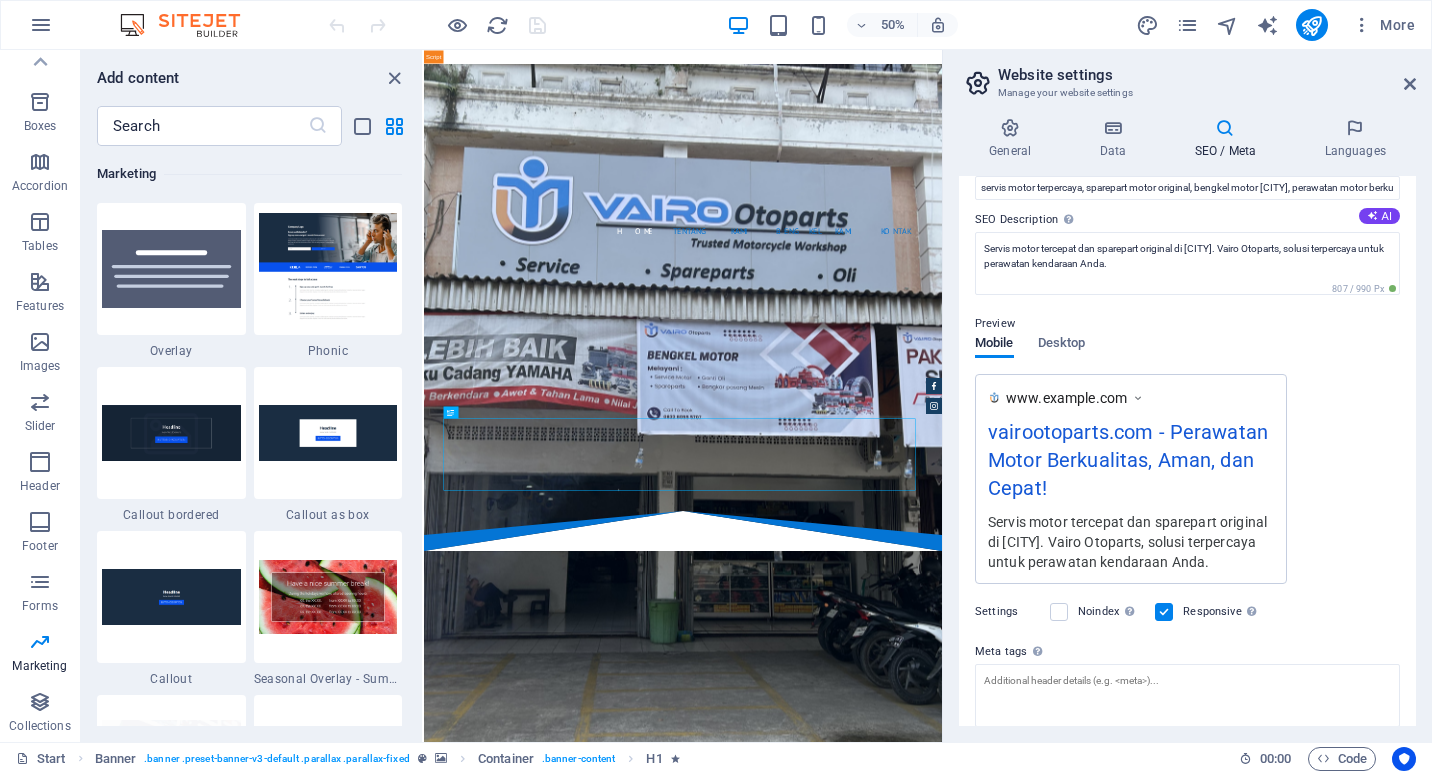 scroll, scrollTop: 301, scrollLeft: 0, axis: vertical 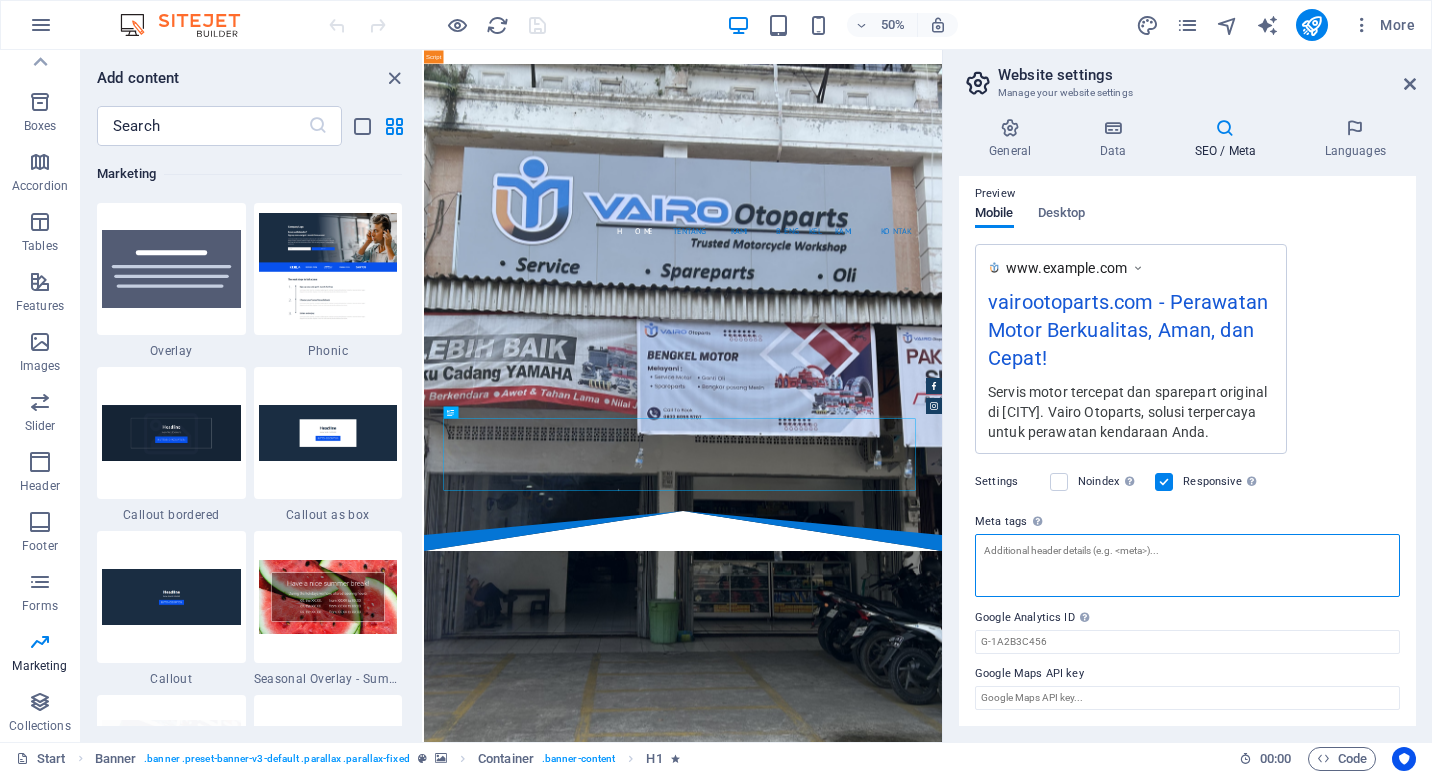 click on "Meta tags Enter HTML code here that will be placed inside the  tags of your website. Please note that your website may not function if you include code with errors." at bounding box center [1187, 565] 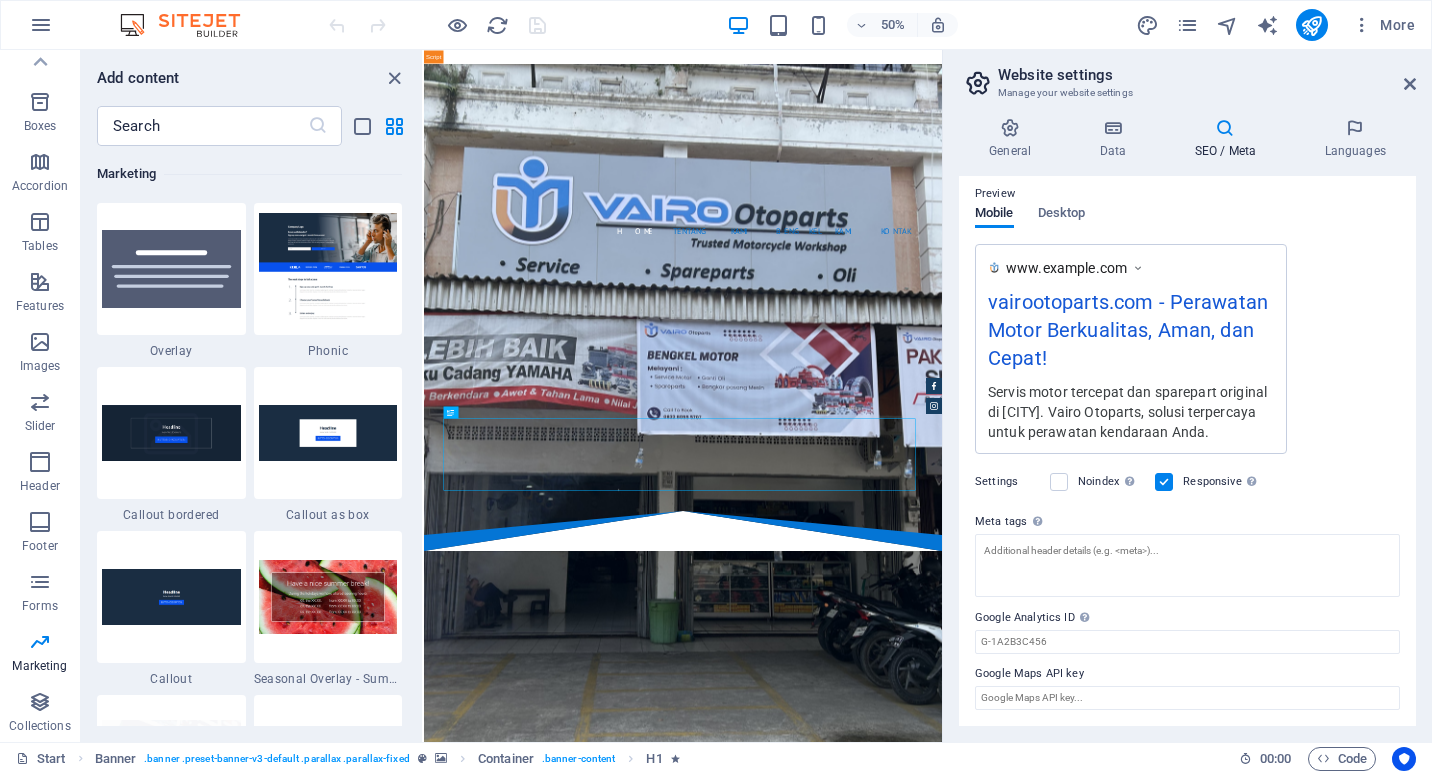 scroll, scrollTop: 301, scrollLeft: 0, axis: vertical 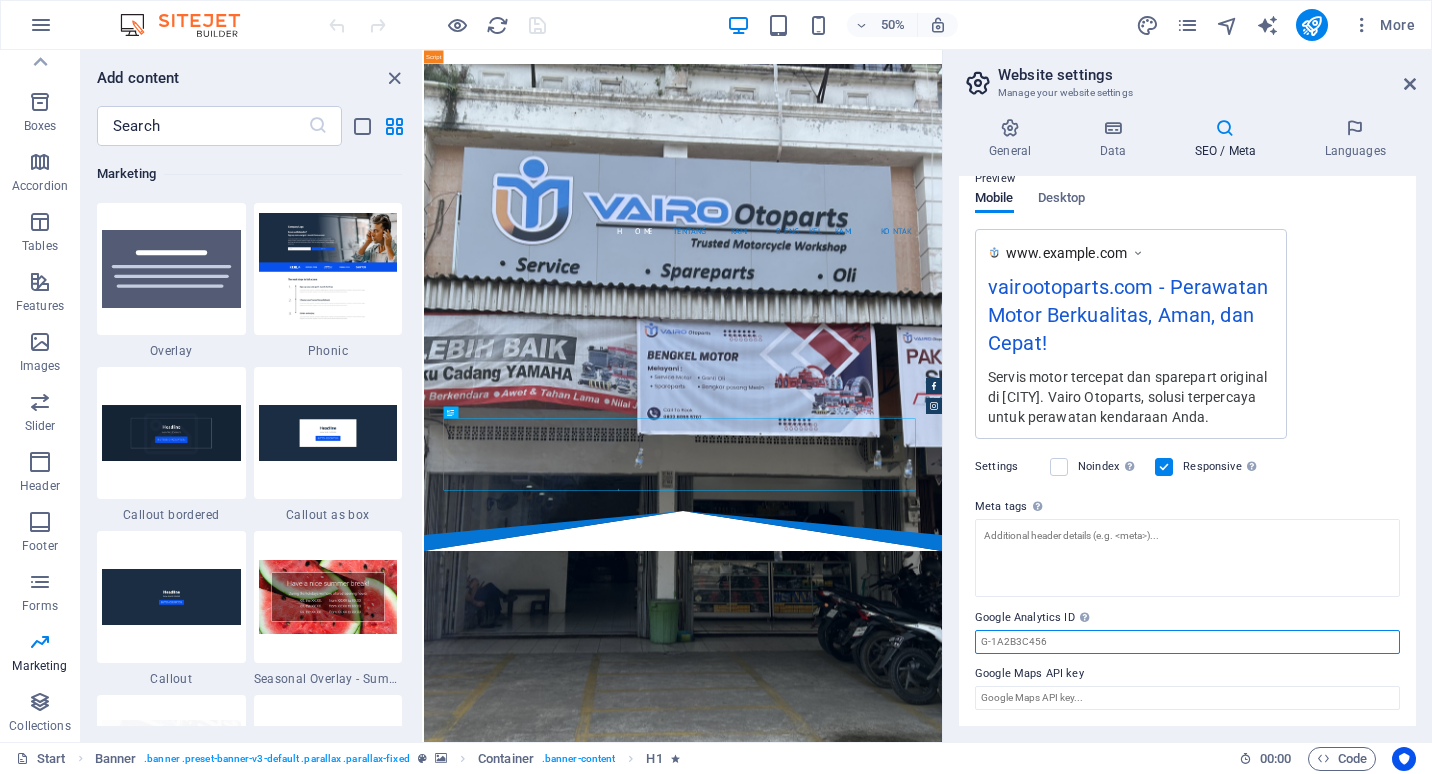 click on "Google Analytics ID Please only add the Google Analytics ID. We automatically include the ID in the tracking snippet. The Analytics ID looks similar to e.g. G-1A2B3C456" at bounding box center [1187, 642] 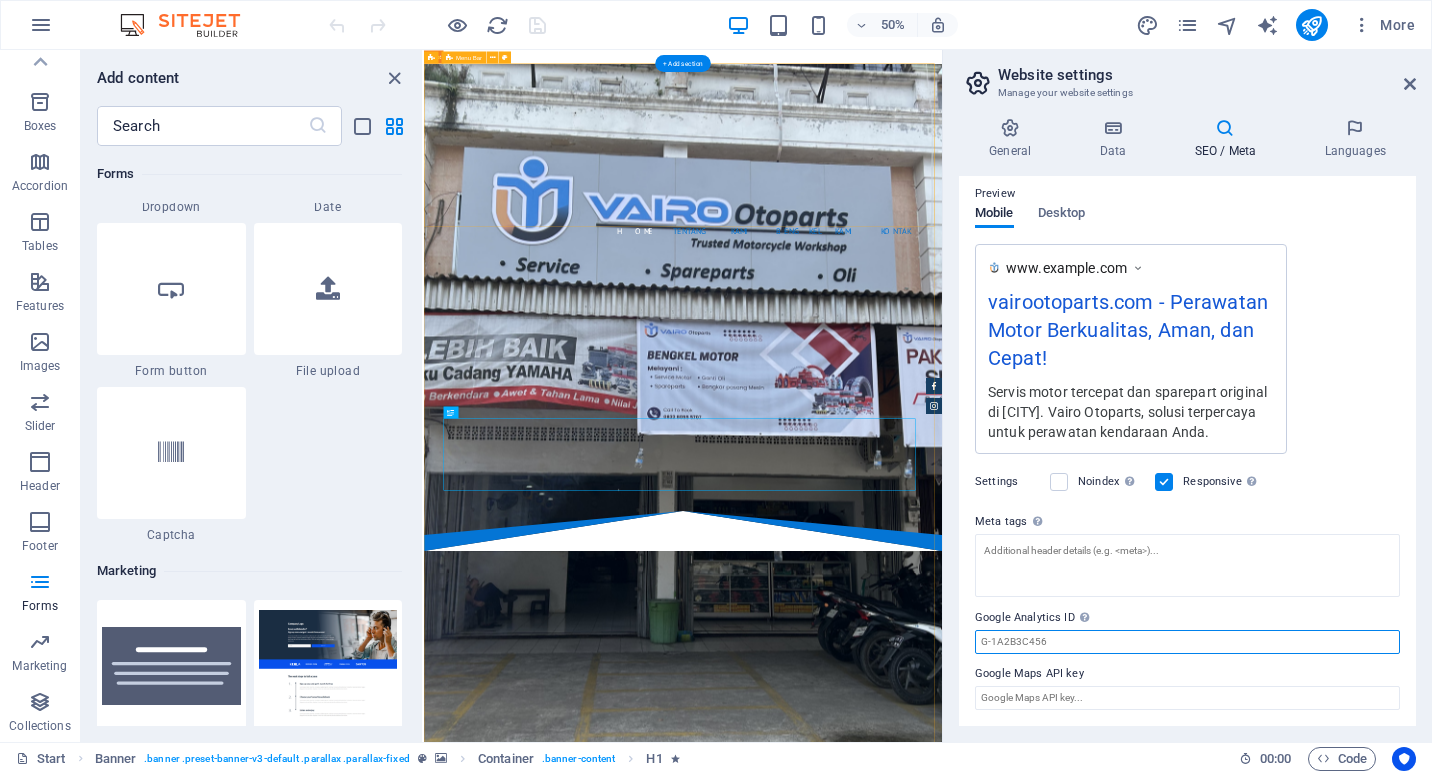 scroll, scrollTop: 15889, scrollLeft: 0, axis: vertical 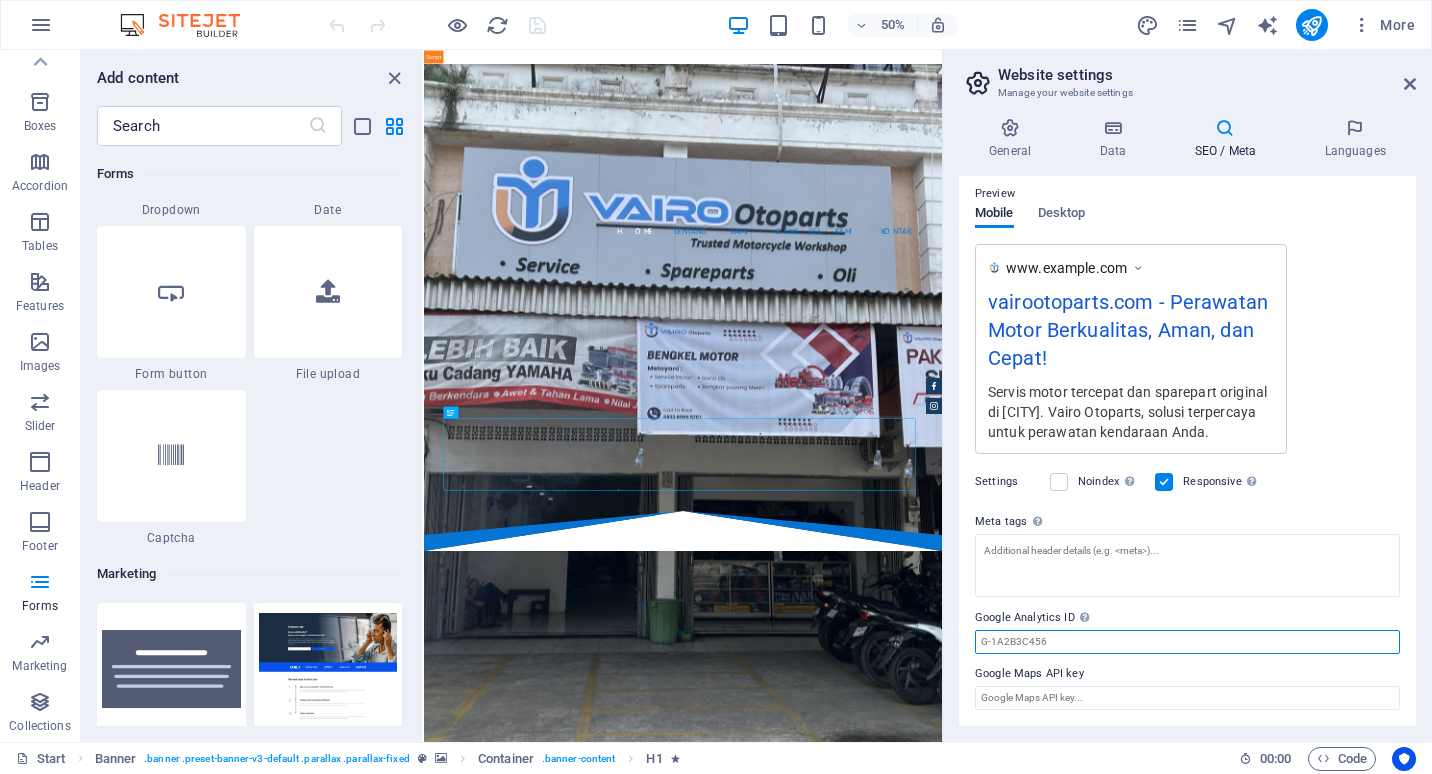 paste on "[LICENSE]" 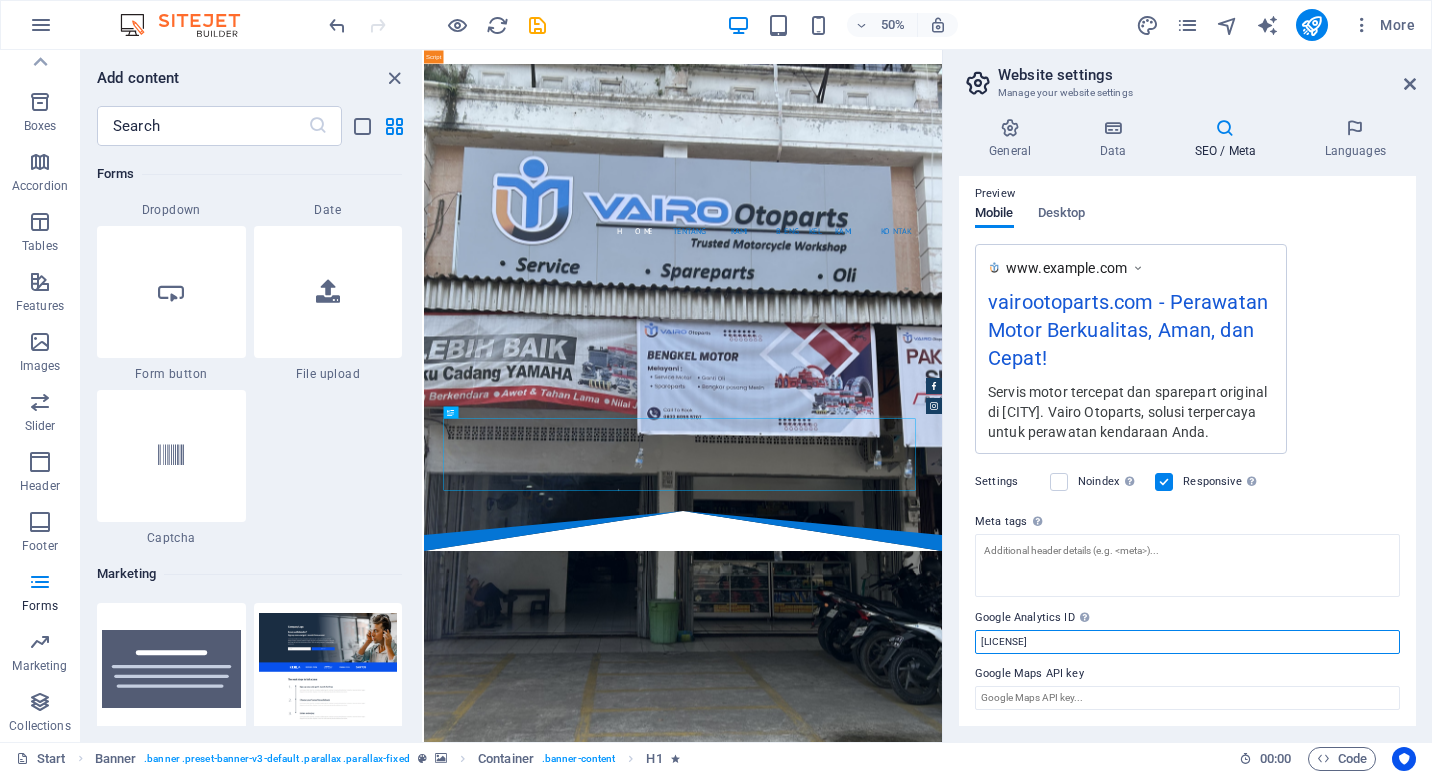 type on "[LICENSE]" 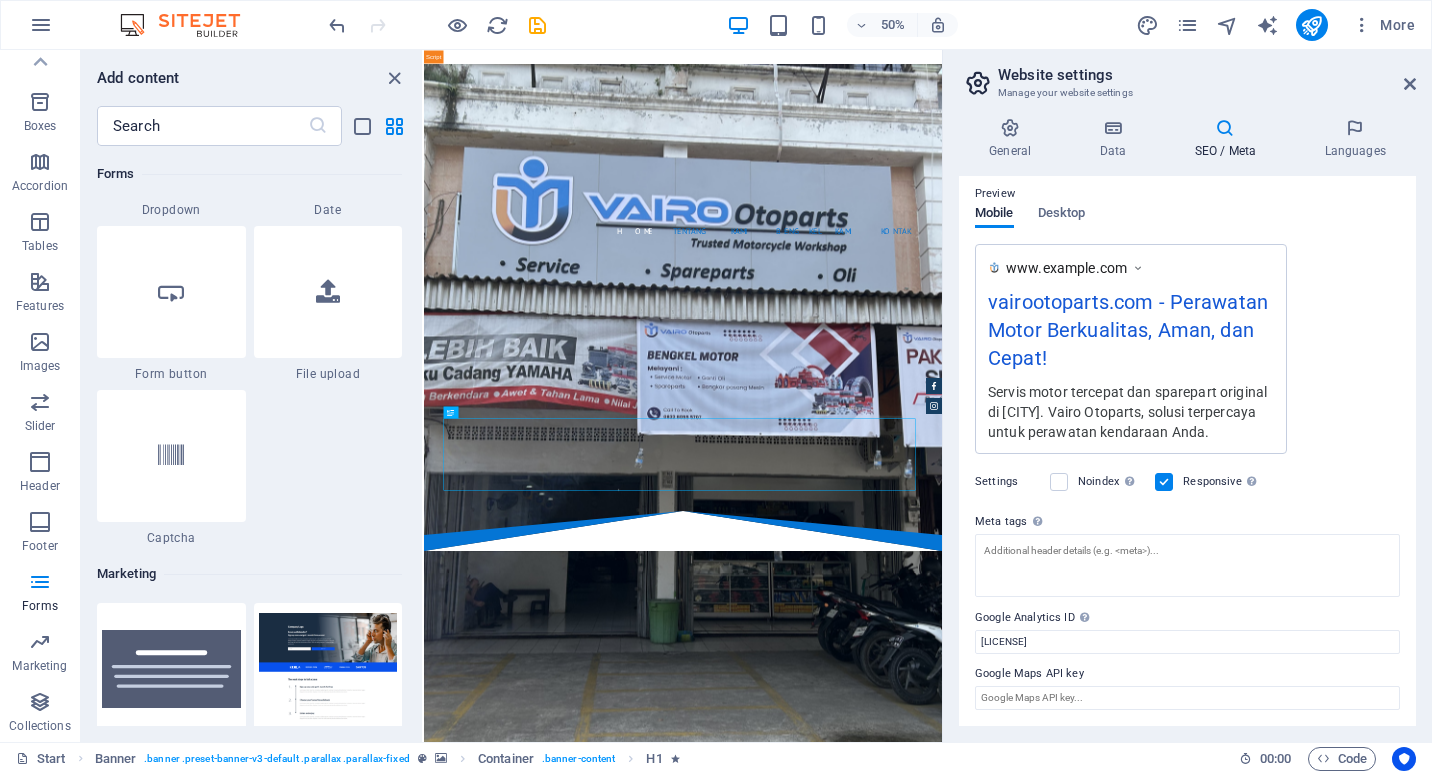 click on "Google Analytics ID Please only add the Google Analytics ID. We automatically include the ID in the tracking snippet. The Analytics ID looks similar to e.g. G-1A2B3C456" at bounding box center (1187, 618) 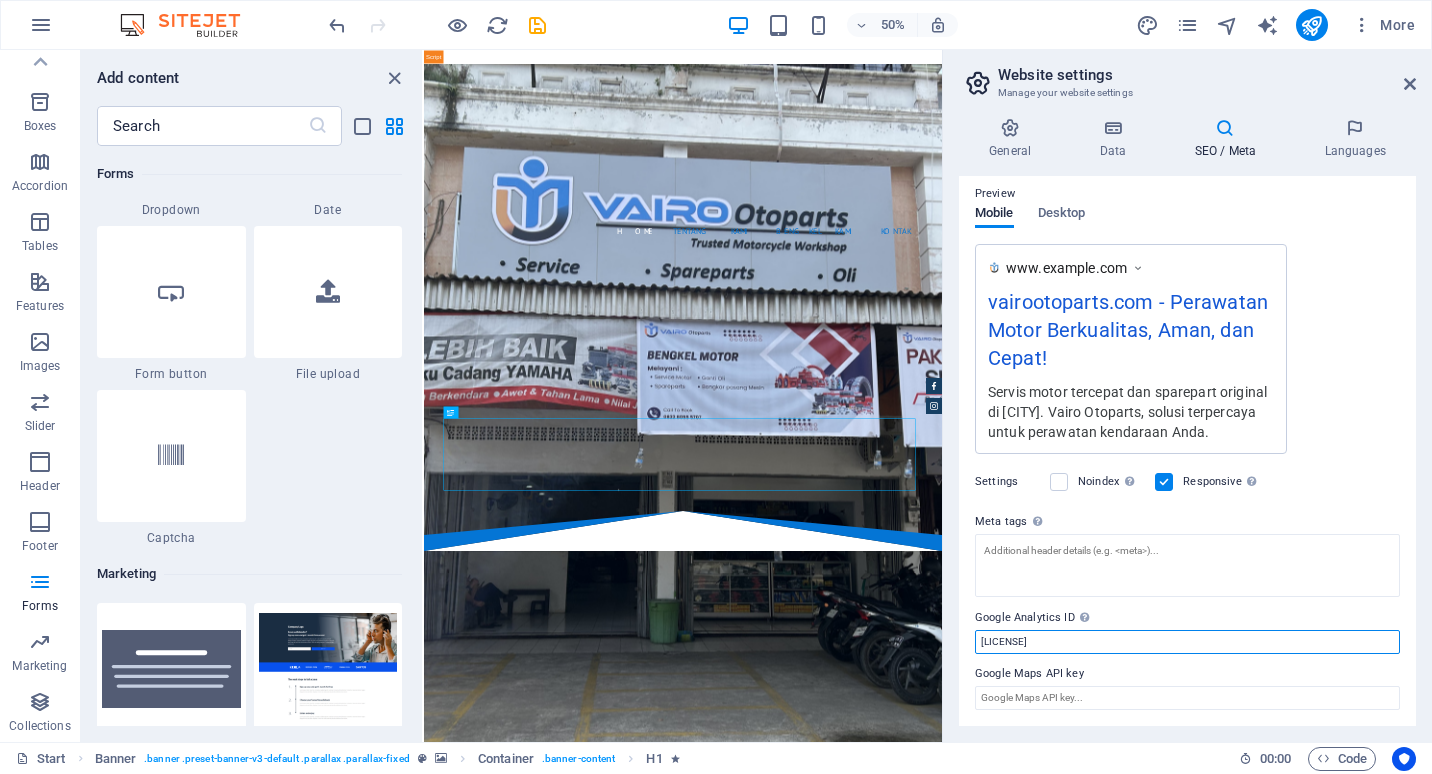 click on "[LICENSE]" at bounding box center [1187, 642] 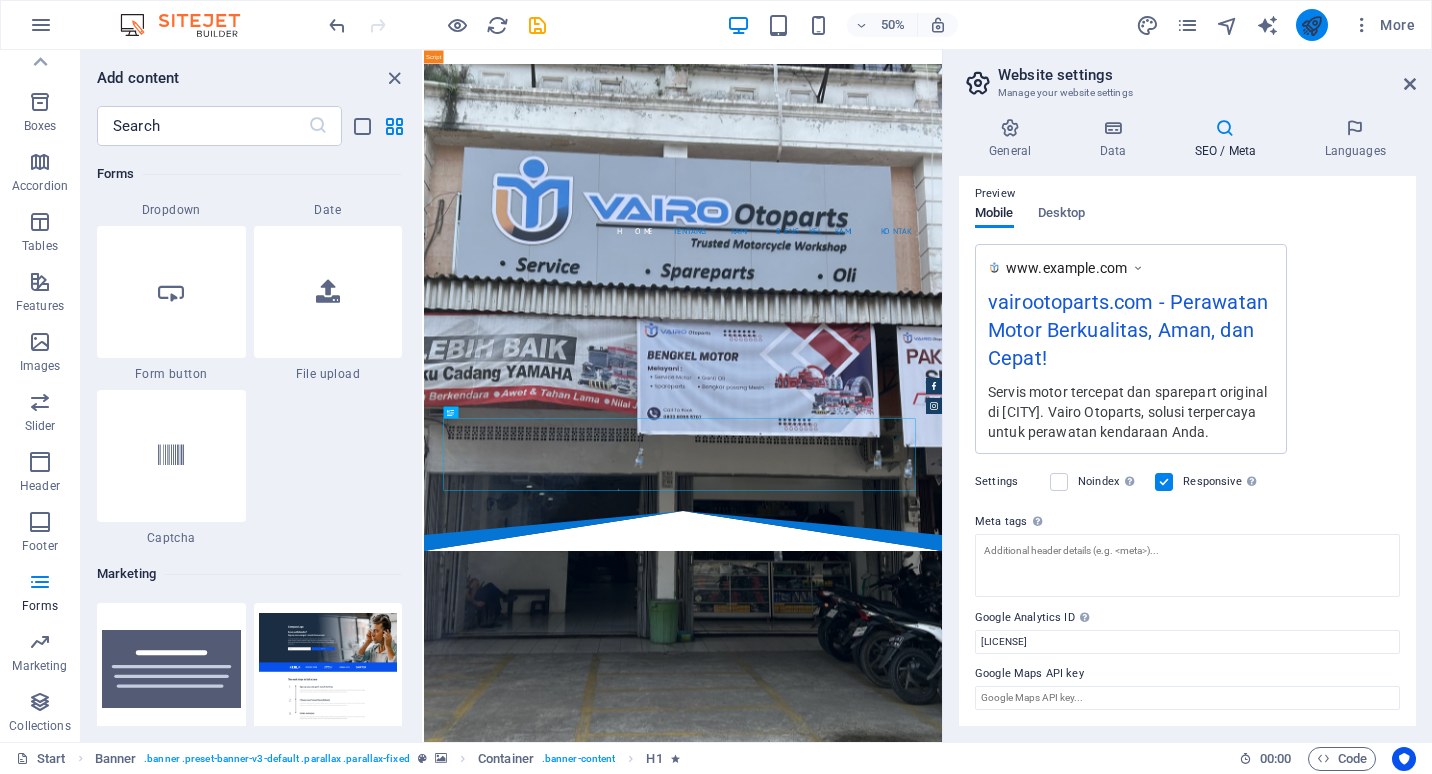 click at bounding box center [1312, 25] 